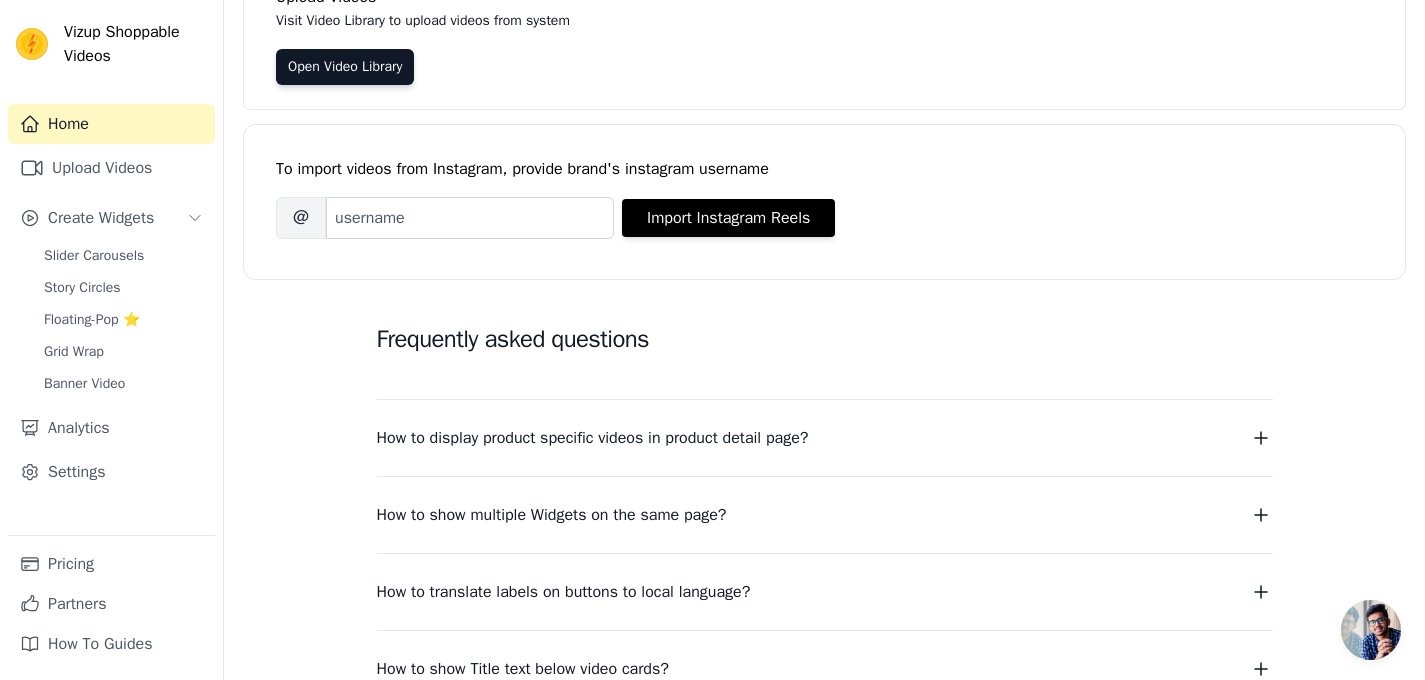 scroll, scrollTop: 442, scrollLeft: 0, axis: vertical 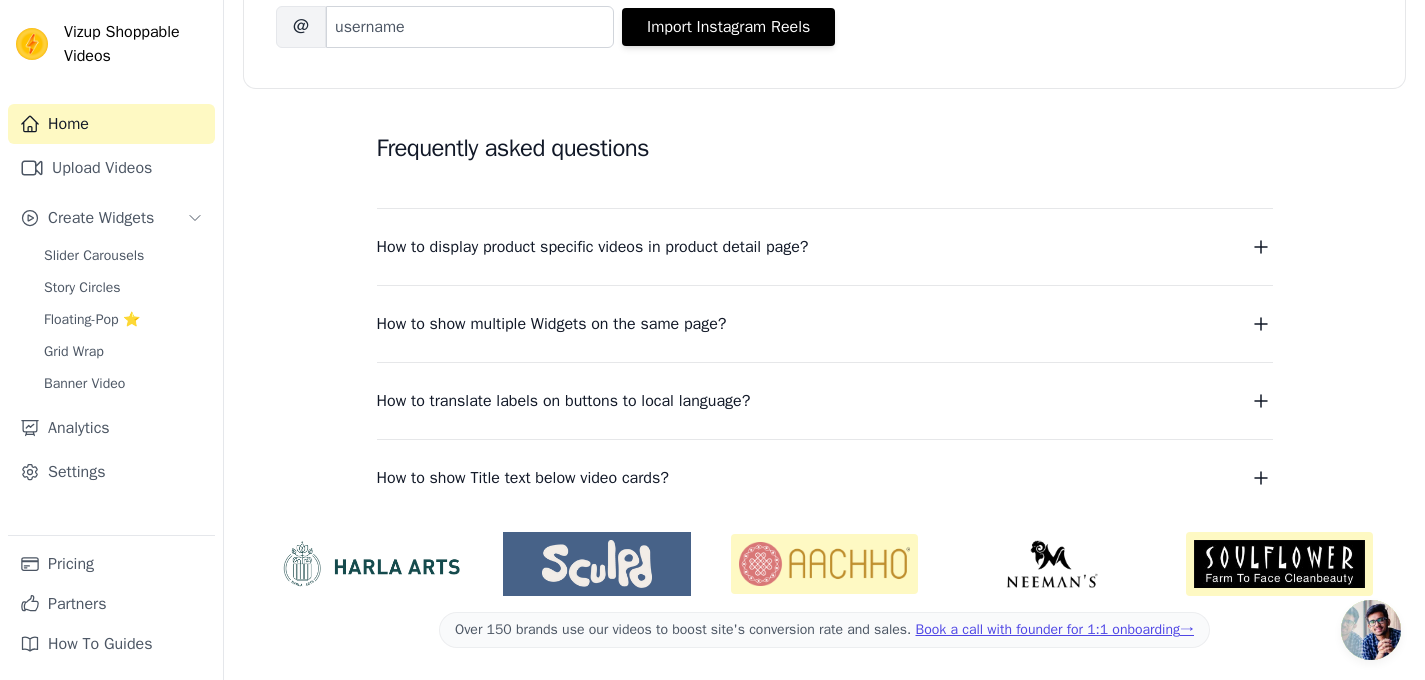 click on "How to display product specific videos in product detail page?" at bounding box center [593, 247] 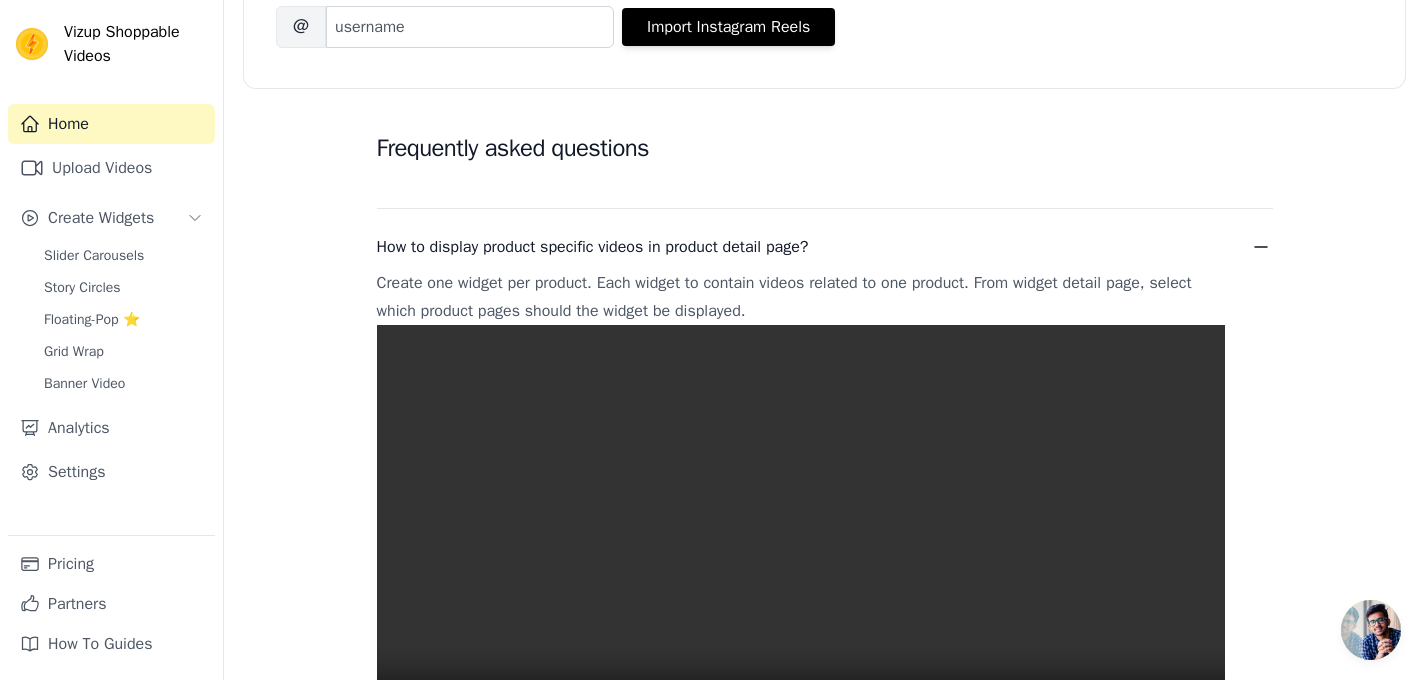 click on "How to display product specific videos in product detail page?" at bounding box center (593, 247) 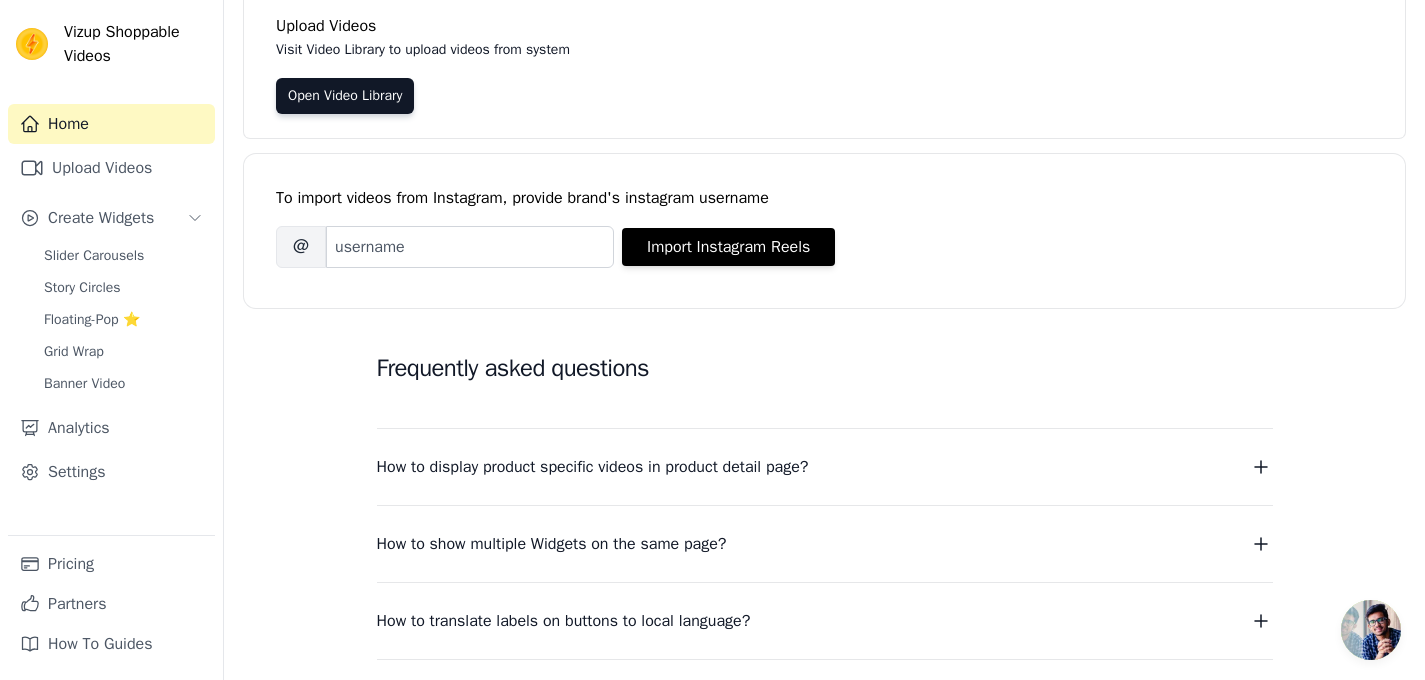 scroll, scrollTop: 0, scrollLeft: 0, axis: both 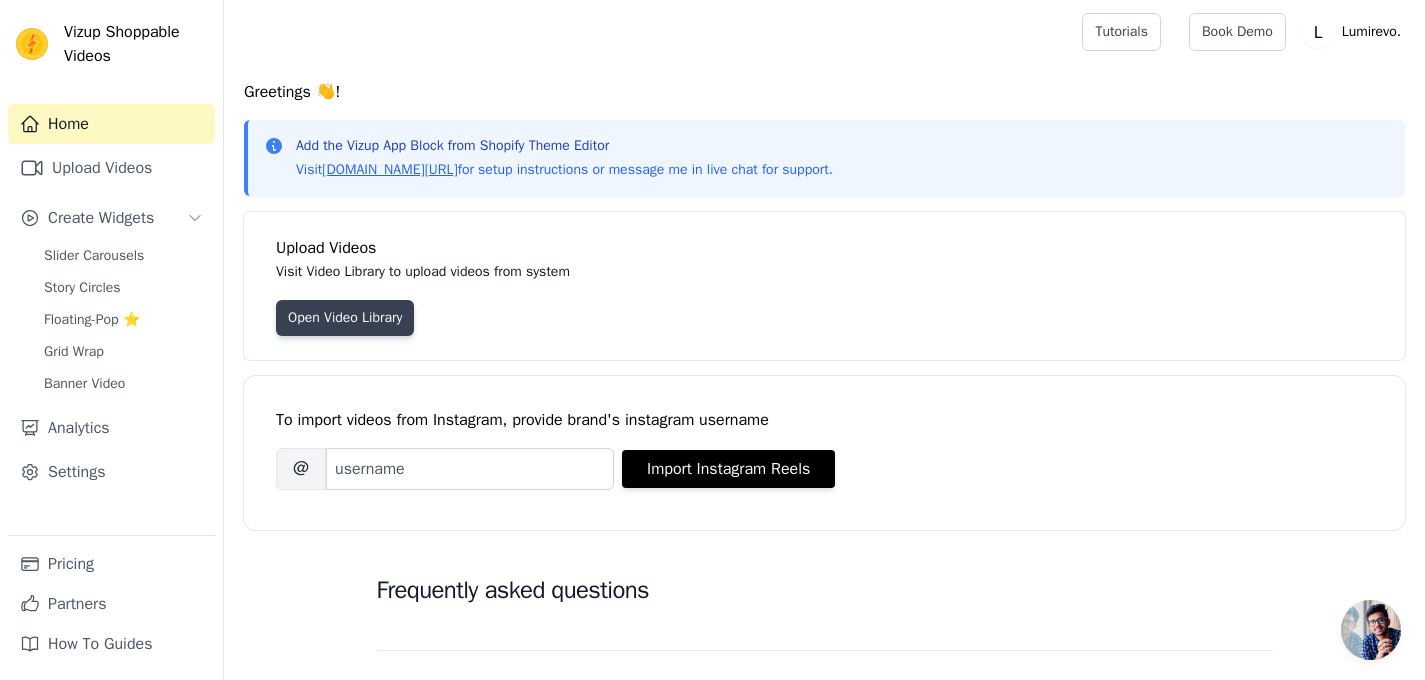 click on "Open Video Library" at bounding box center (345, 318) 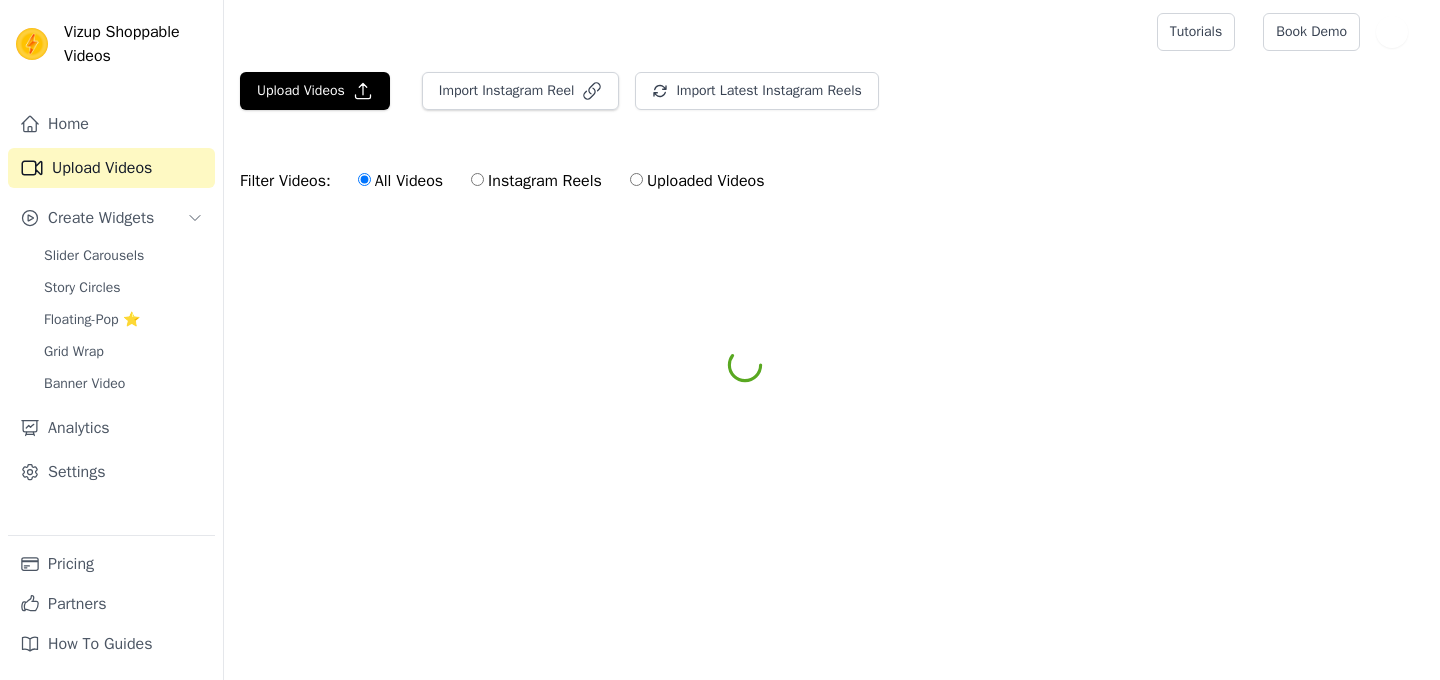 scroll, scrollTop: 0, scrollLeft: 0, axis: both 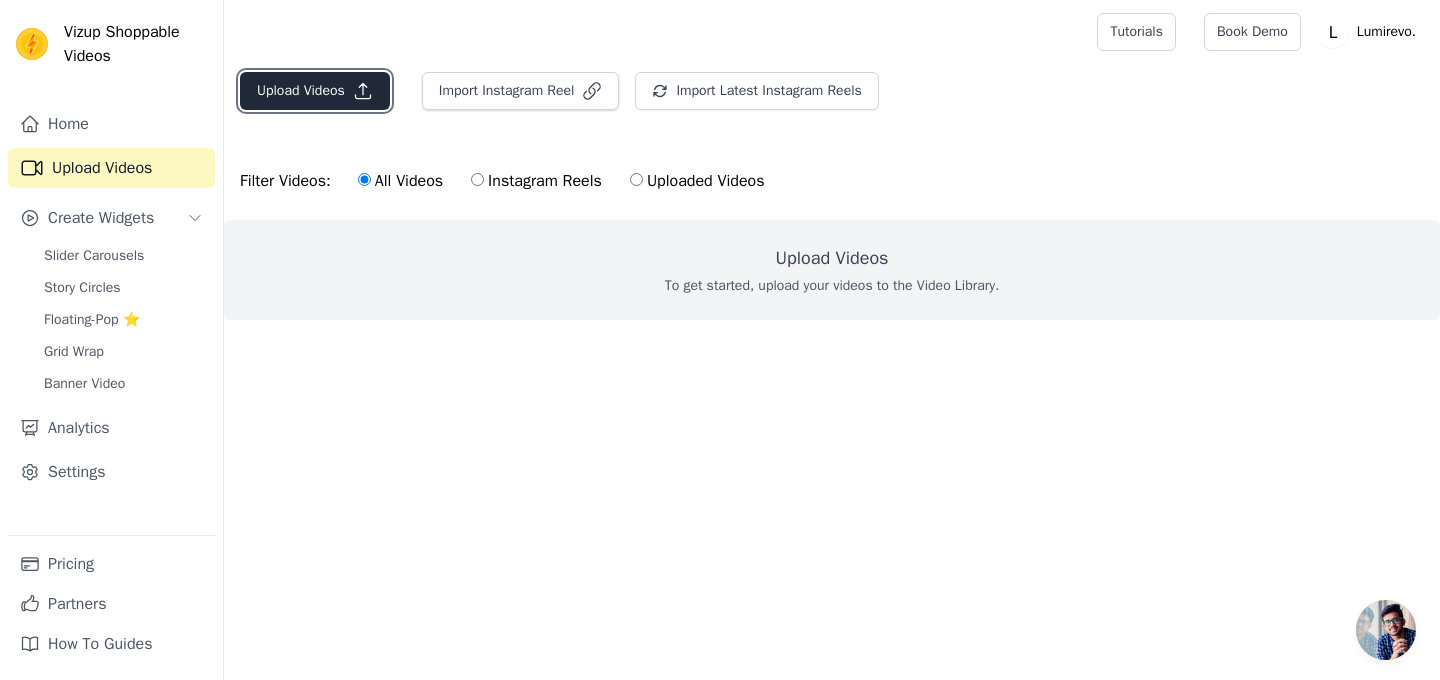 click on "Upload Videos" at bounding box center [315, 91] 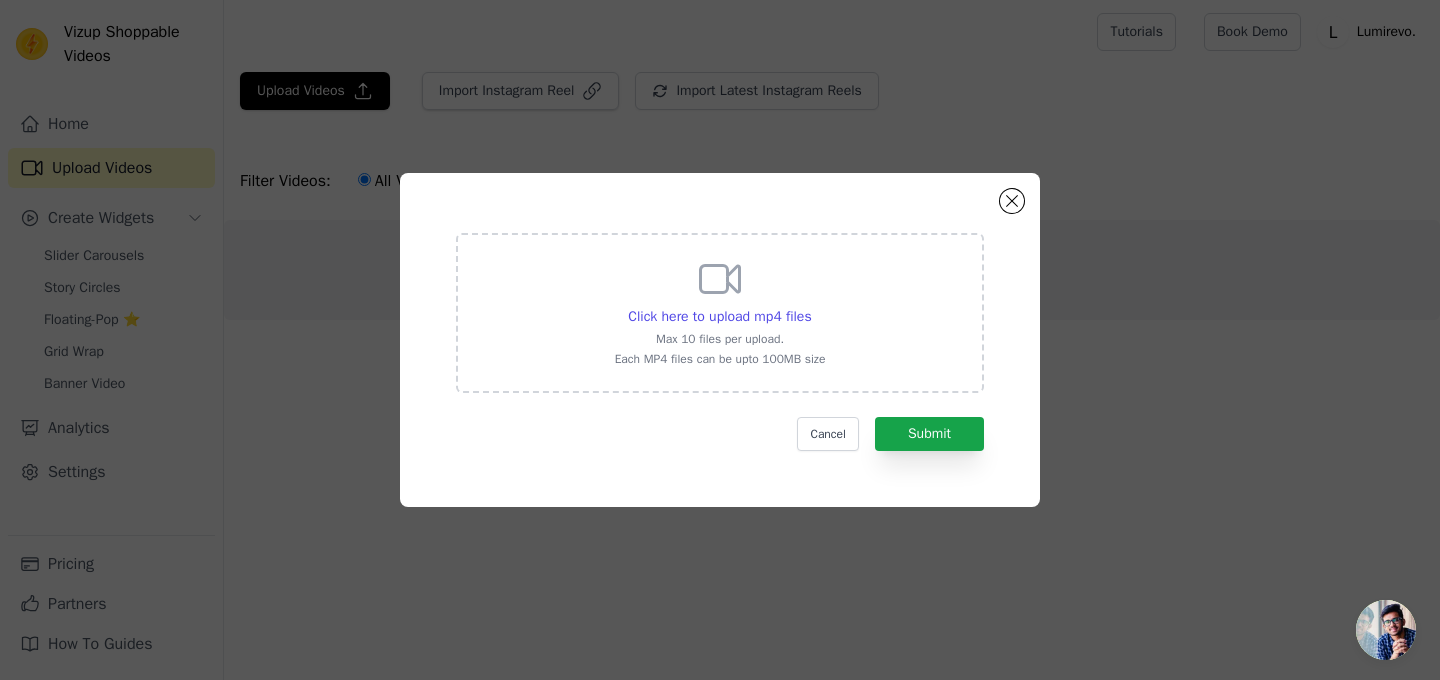 click on "Click here to upload mp4 files     Max 10 files per upload.   Each MP4 files can be upto 100MB size" at bounding box center [720, 311] 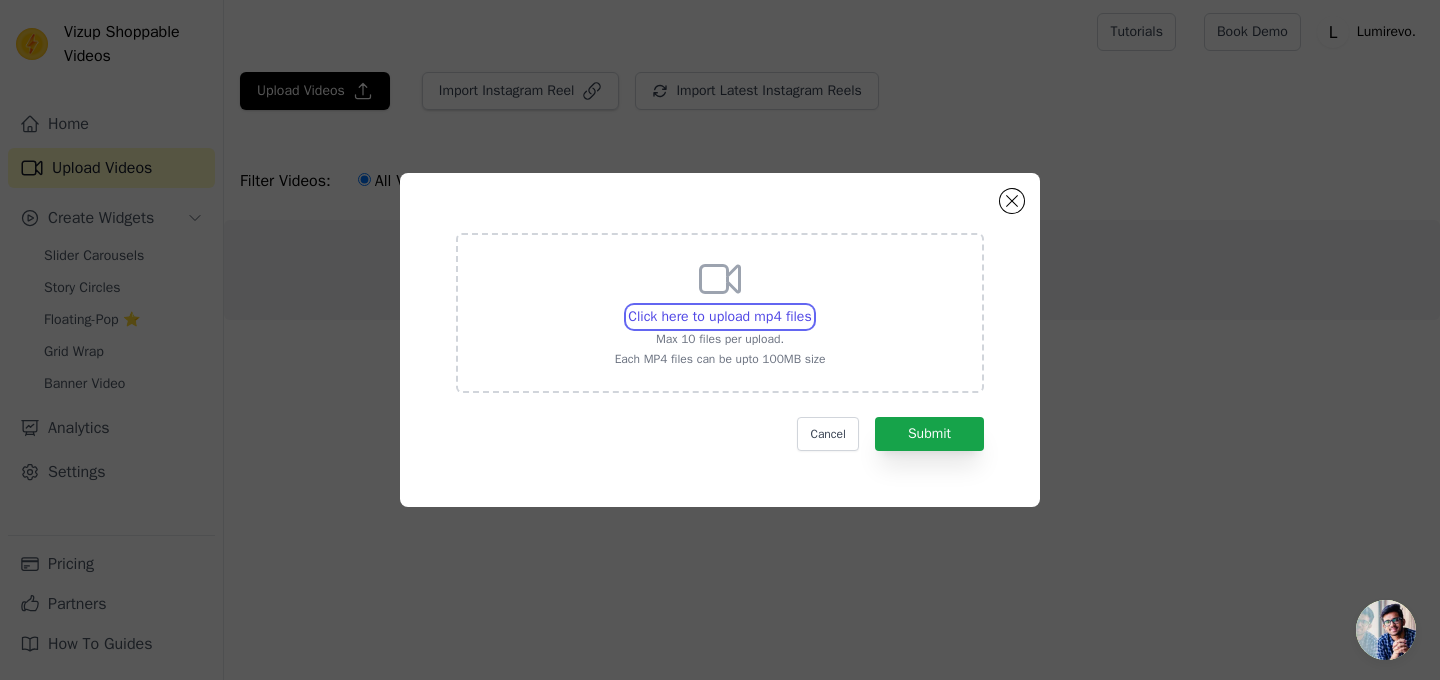 click on "Click here to upload mp4 files     Max 10 files per upload.   Each MP4 files can be upto 100MB size" at bounding box center [811, 306] 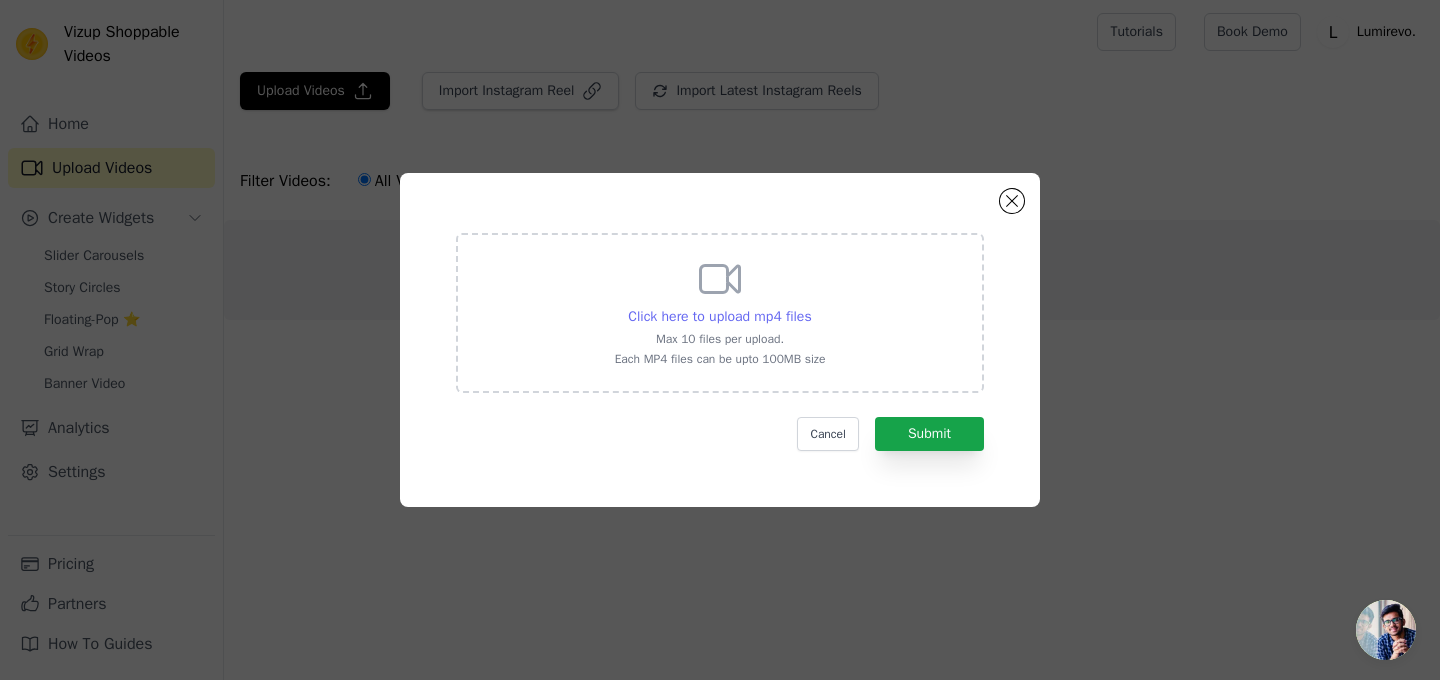 click on "Click here to upload mp4 files" at bounding box center [719, 316] 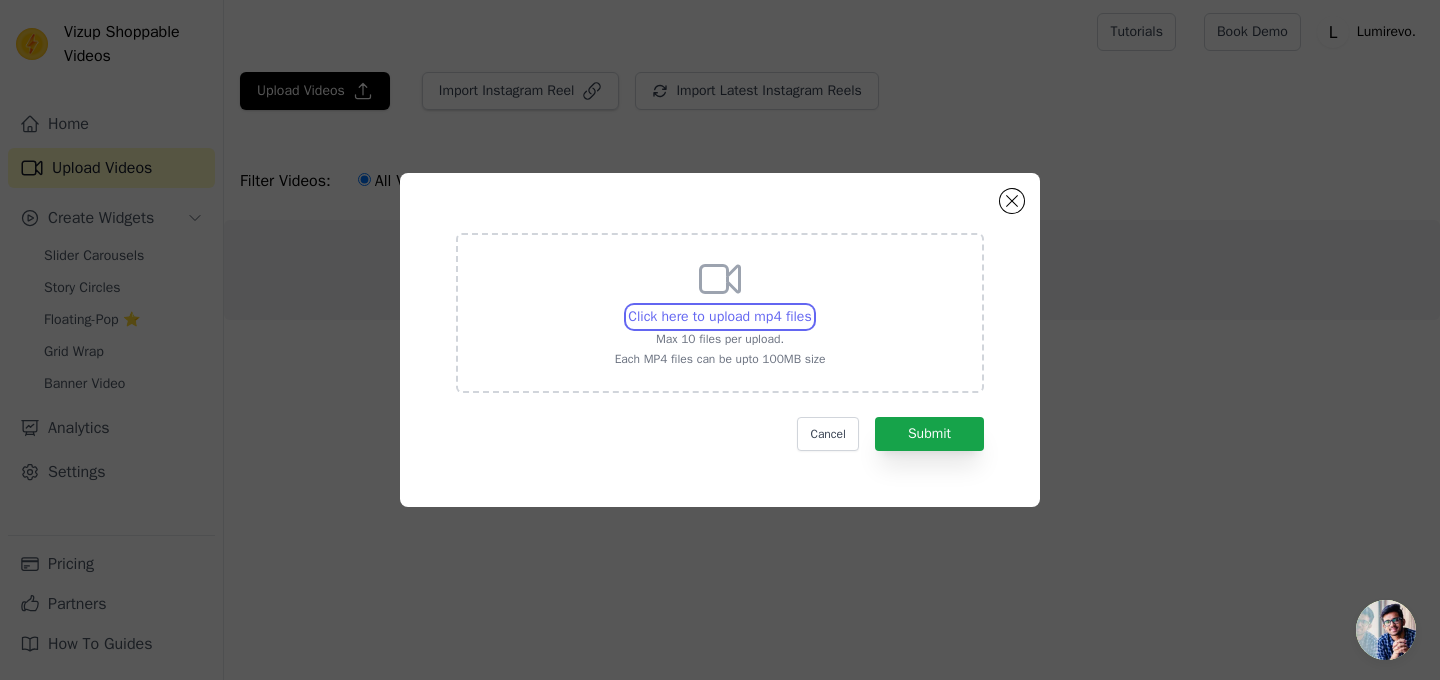 click on "Click here to upload mp4 files     Max 10 files per upload.   Each MP4 files can be upto 100MB size" at bounding box center [811, 306] 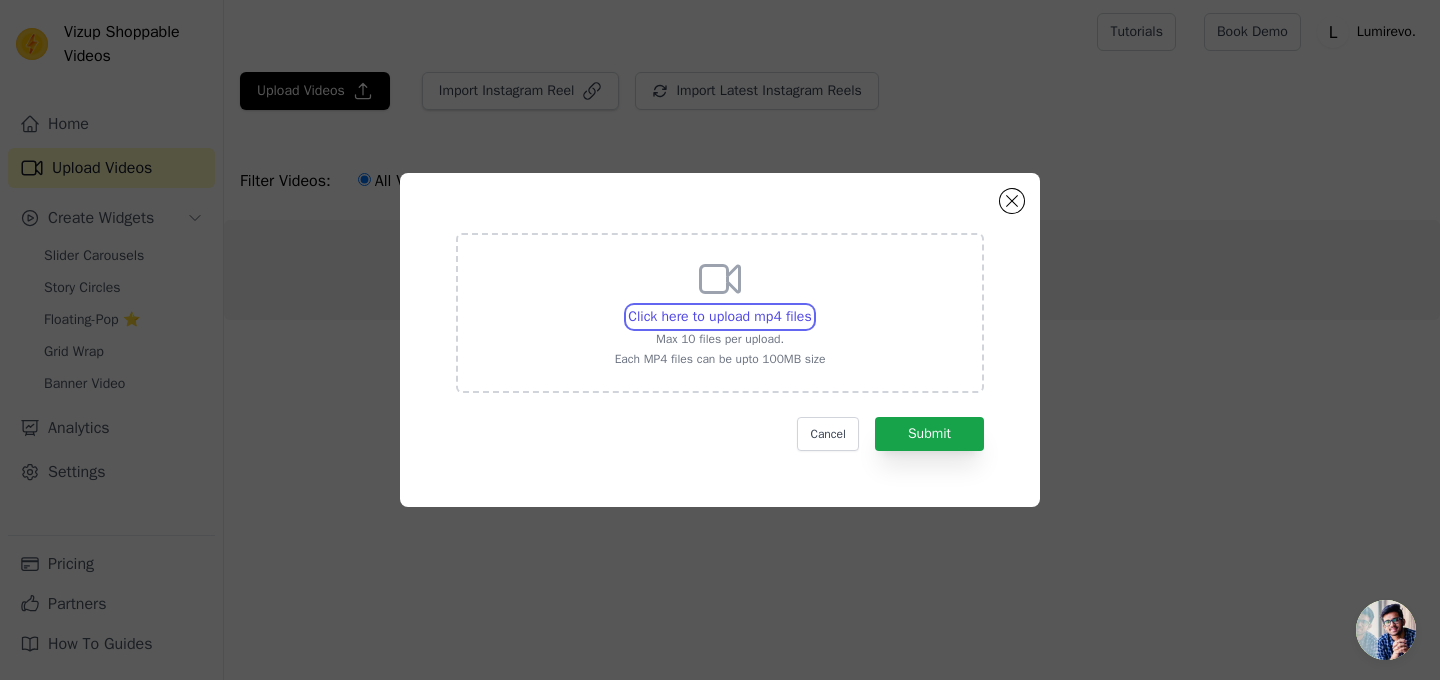 type on "C:\fakepath\20241113_5c6e7162db336b49_493182654721_197352115315982_published_mp4_264_hd_taobao.mp4" 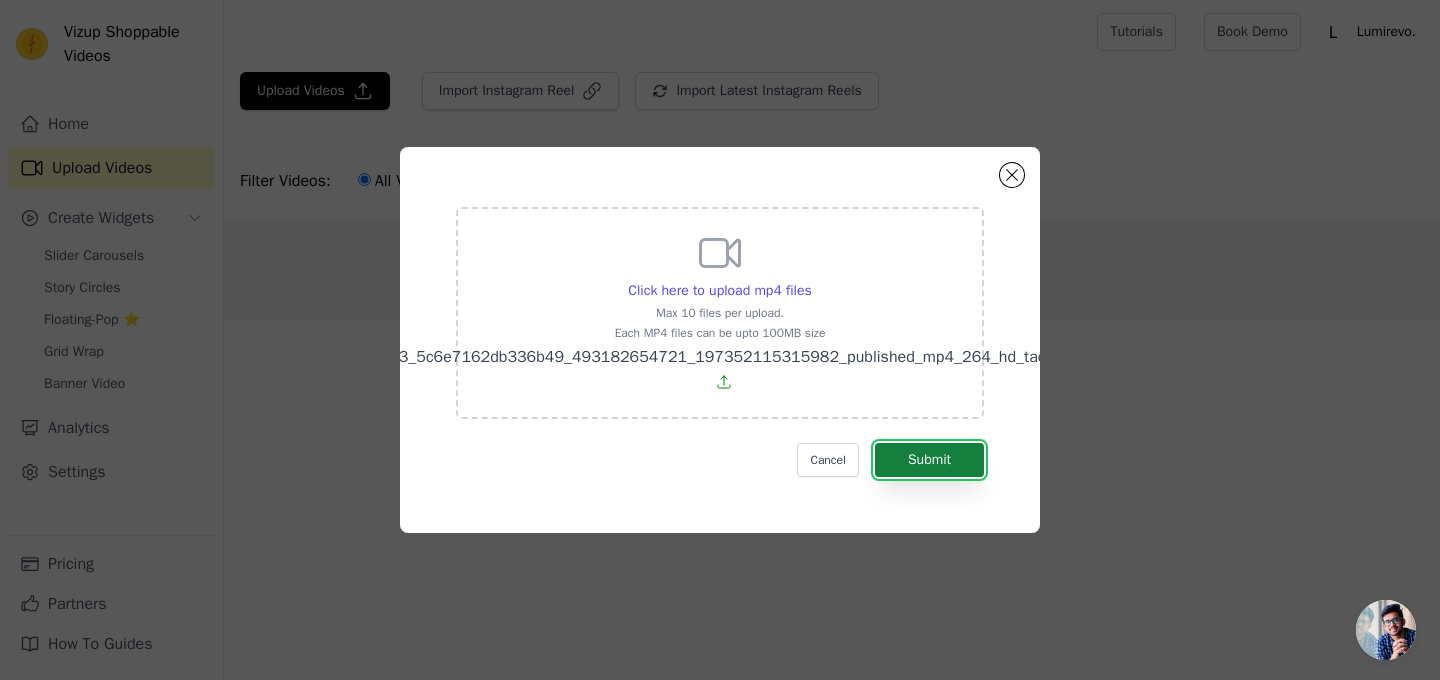 click on "Submit" at bounding box center (929, 460) 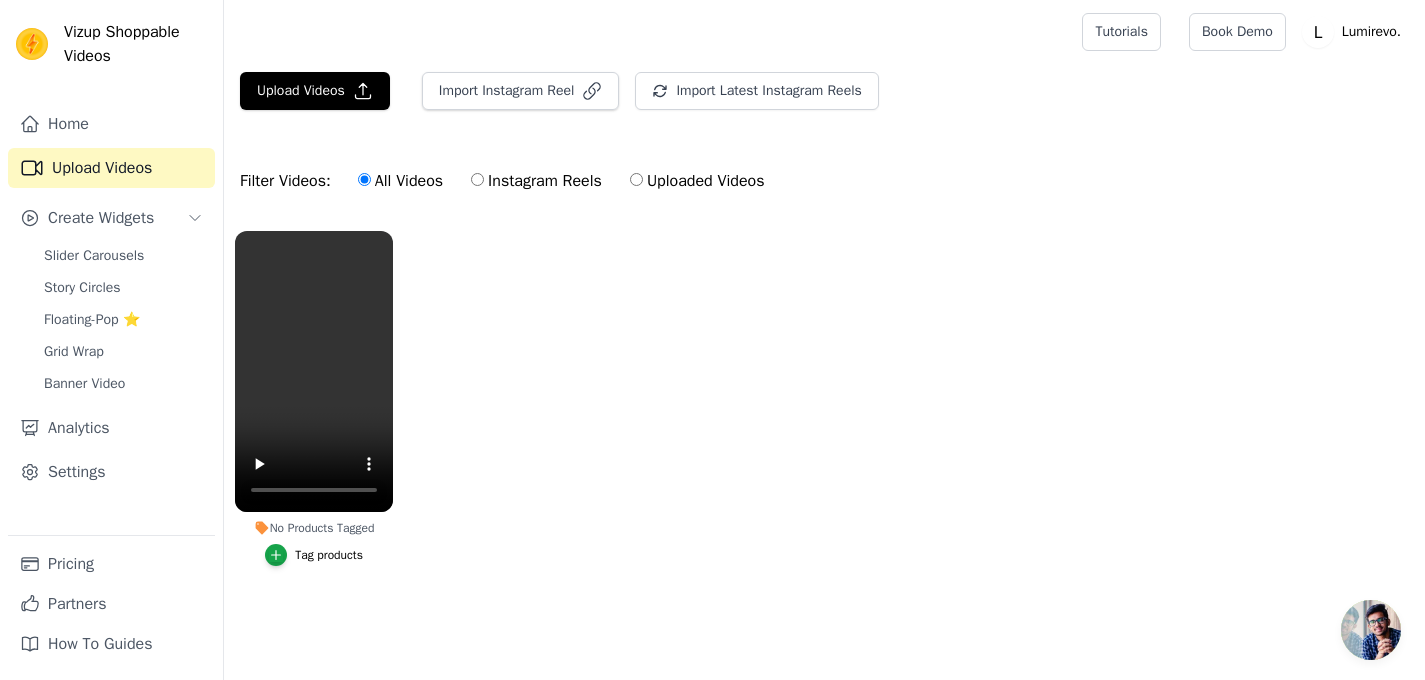 scroll, scrollTop: 0, scrollLeft: 0, axis: both 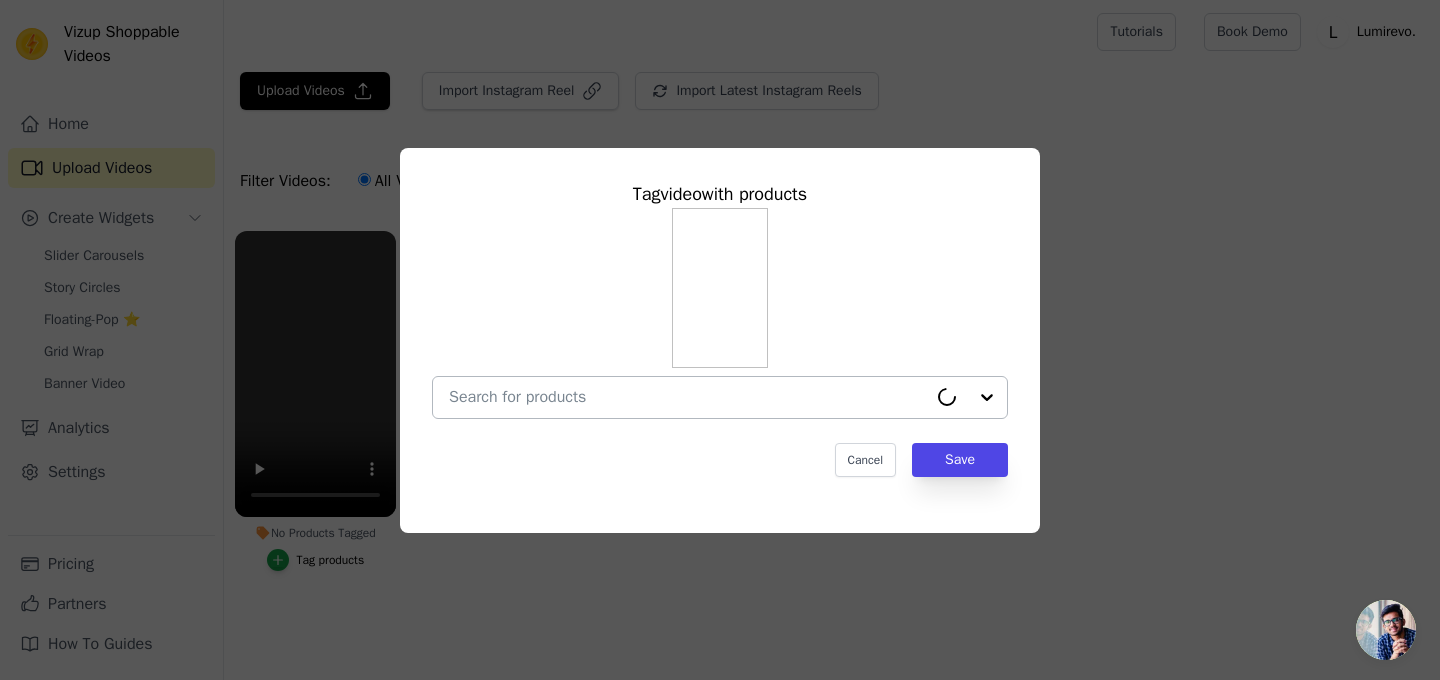click on "No Products Tagged     Tag  video  with products                         Cancel   Save     Tag products" at bounding box center [688, 397] 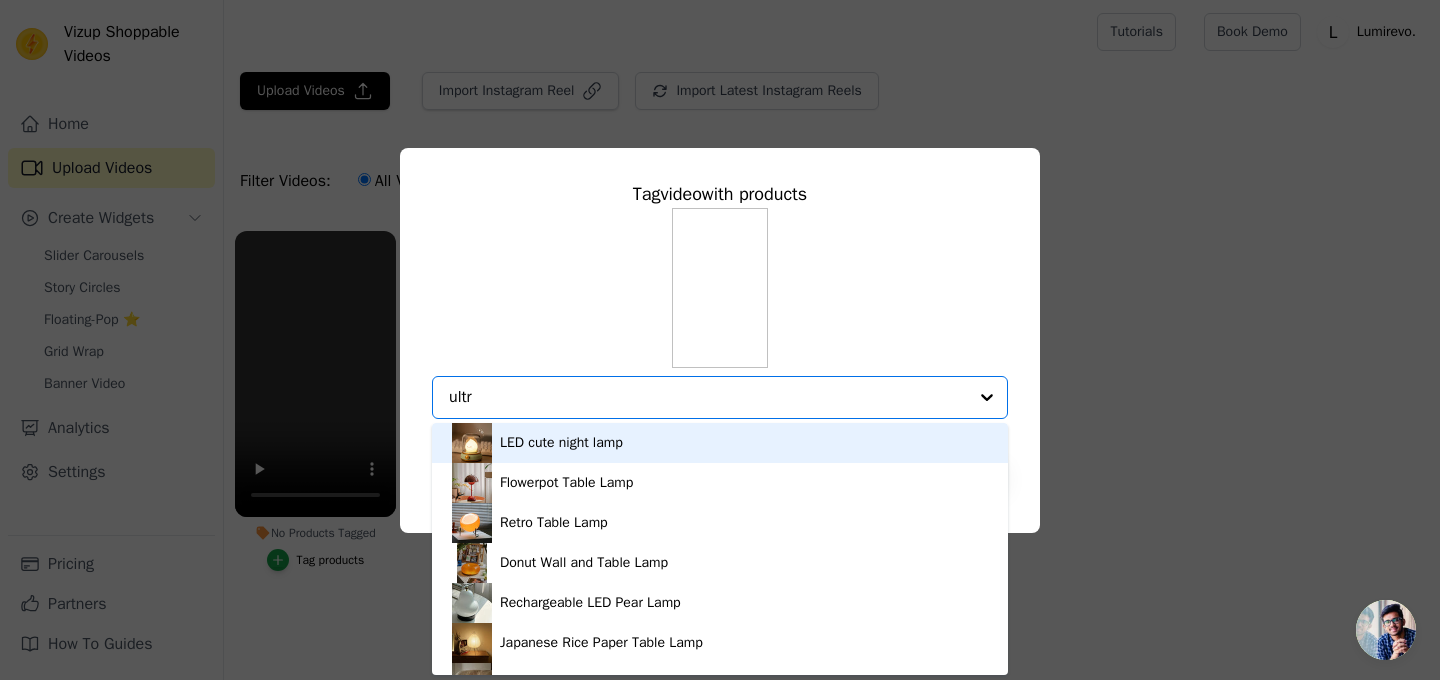 type on "ultra" 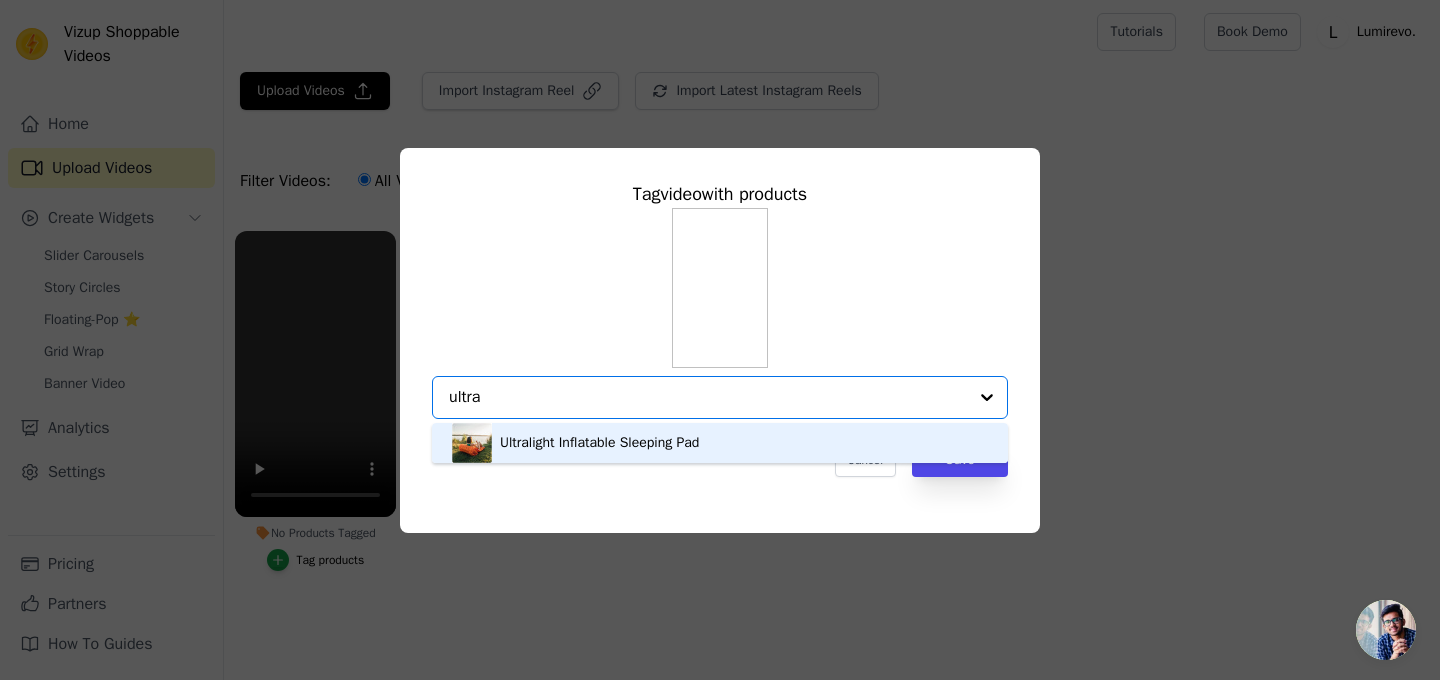 click on "Ultralight Inflatable Sleeping Pad" at bounding box center [599, 443] 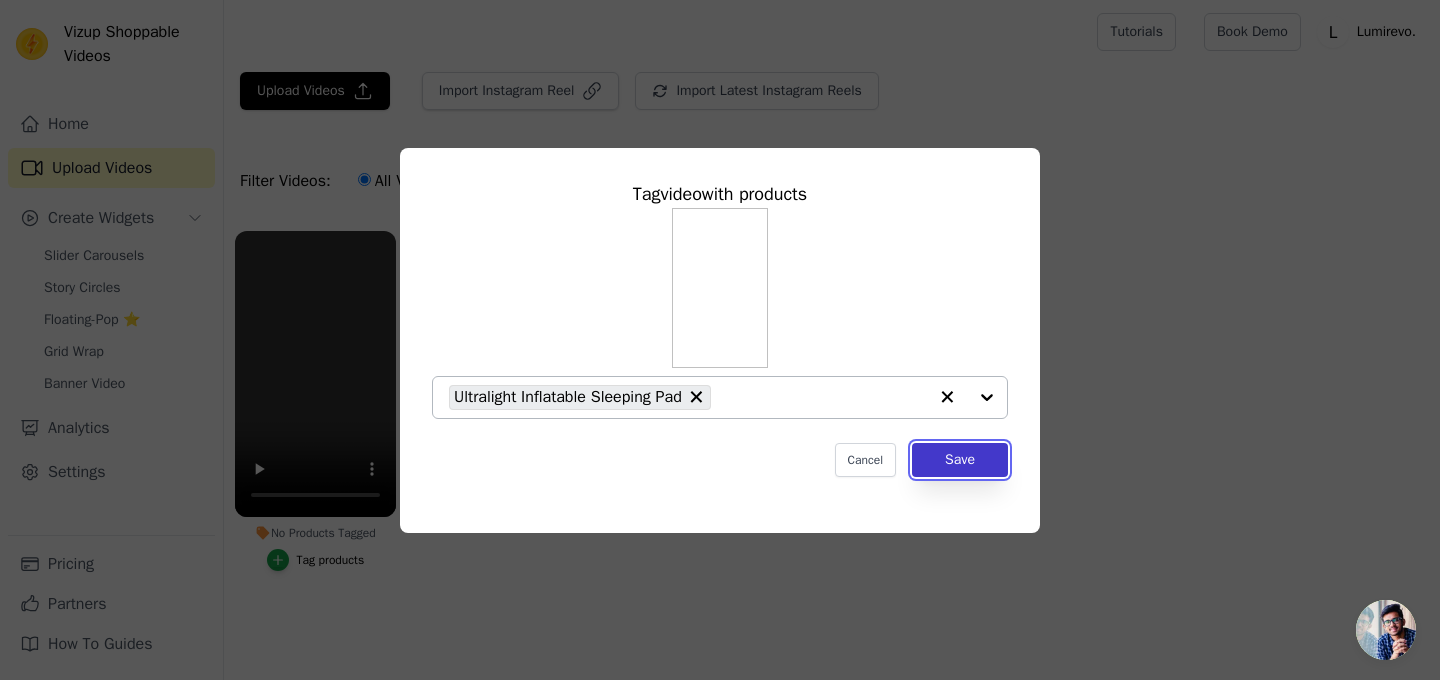 click on "Save" at bounding box center [960, 460] 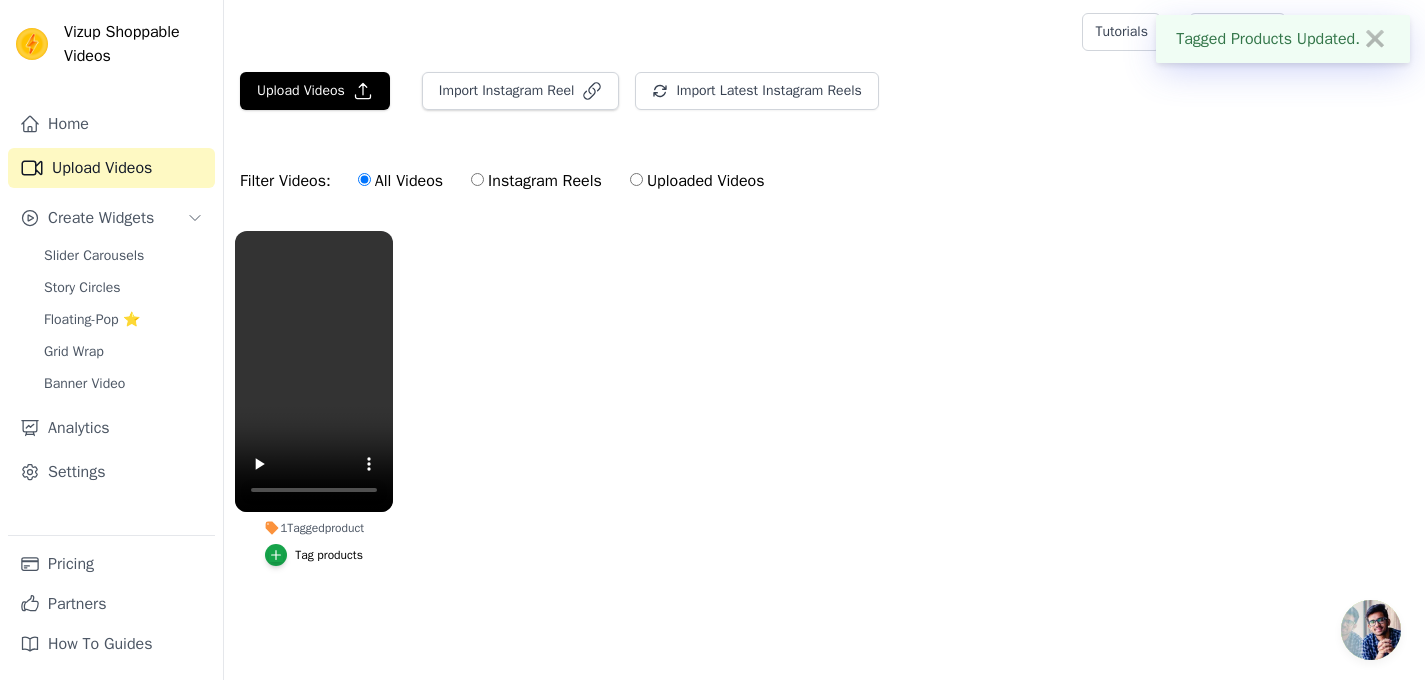 click on "✖" at bounding box center [1375, 39] 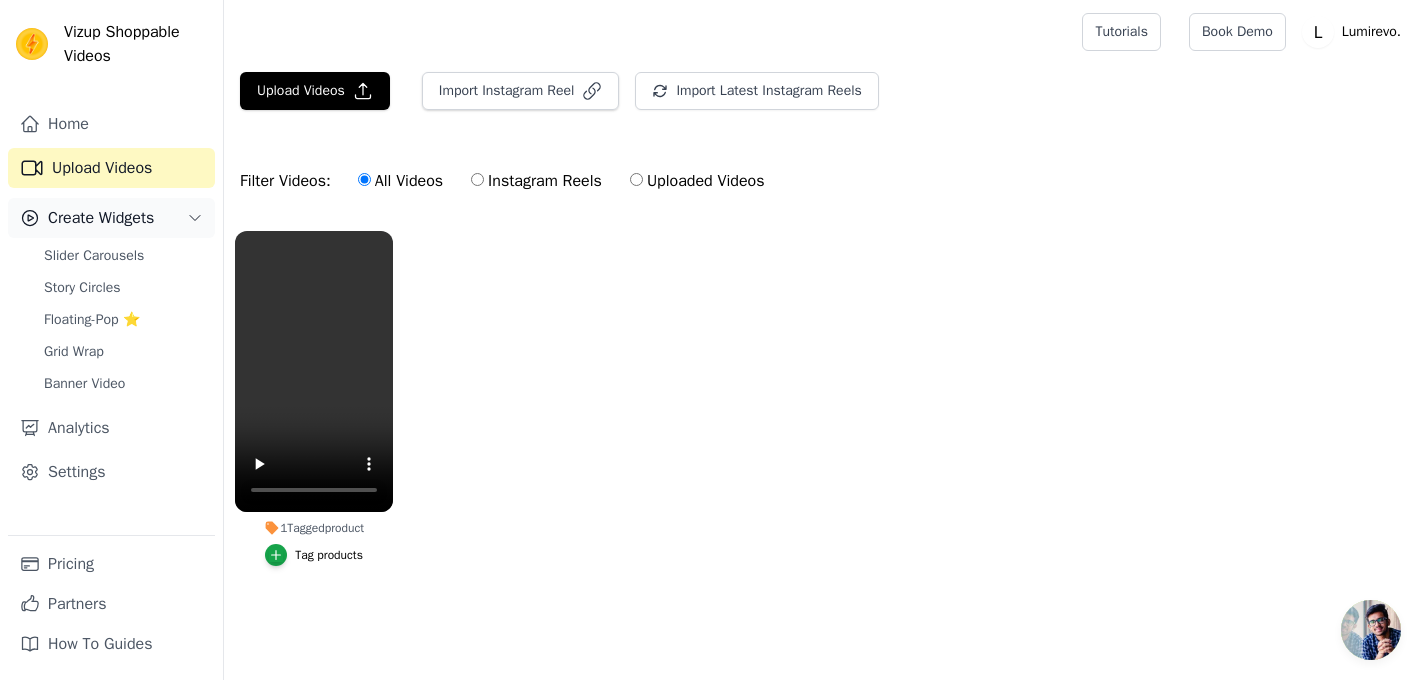 click on "Create Widgets" at bounding box center (101, 218) 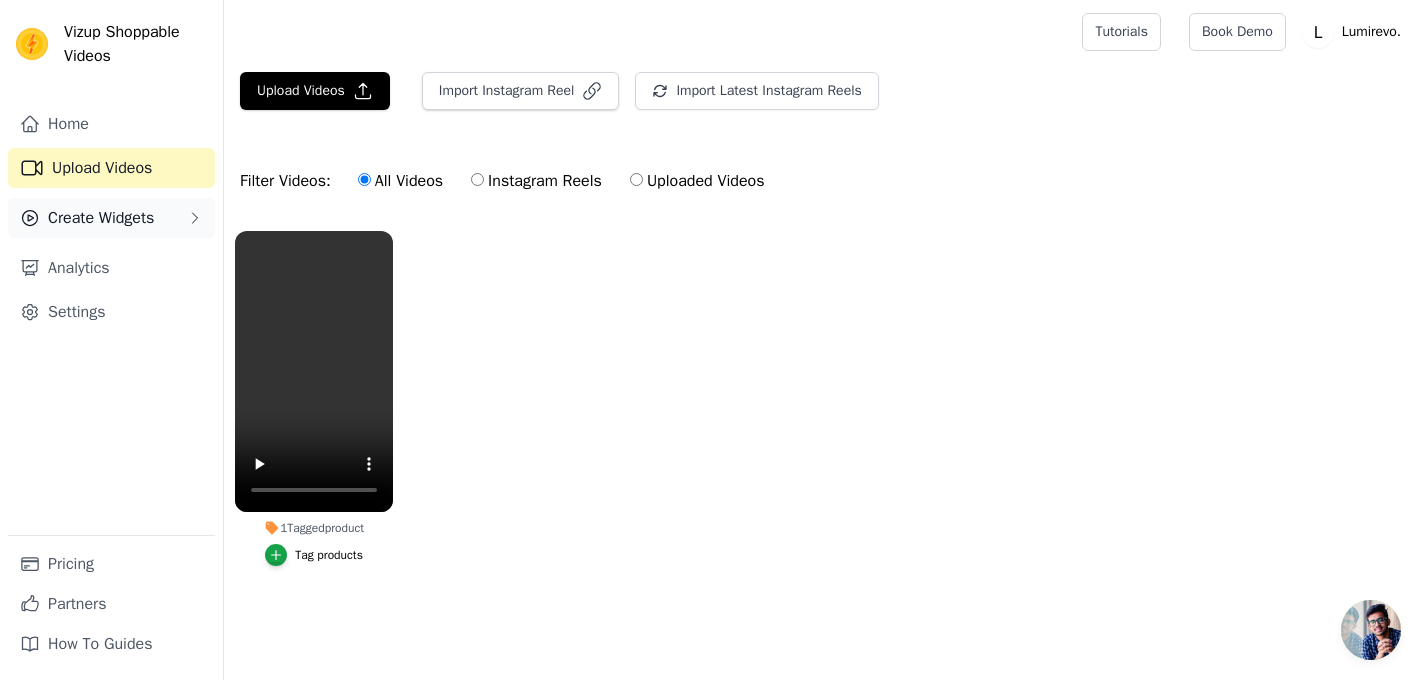 click on "Create Widgets" at bounding box center [101, 218] 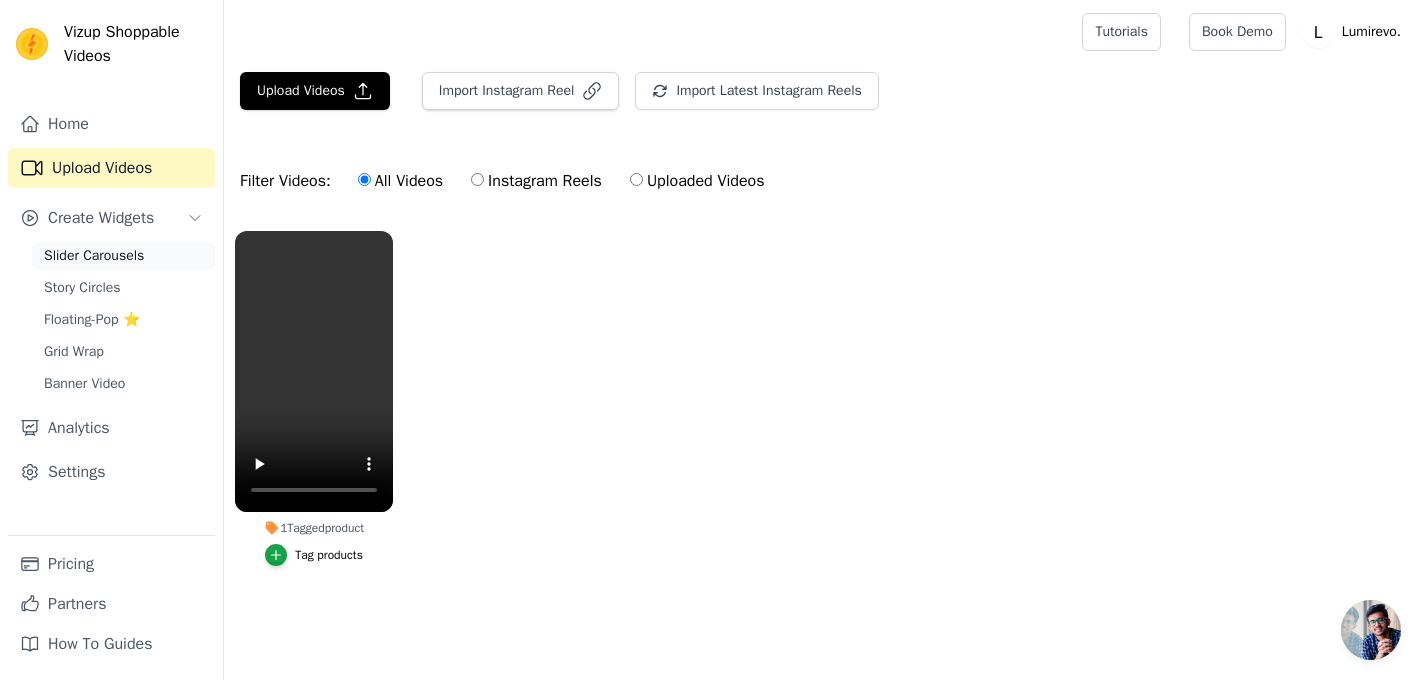 click on "Slider Carousels" at bounding box center [94, 256] 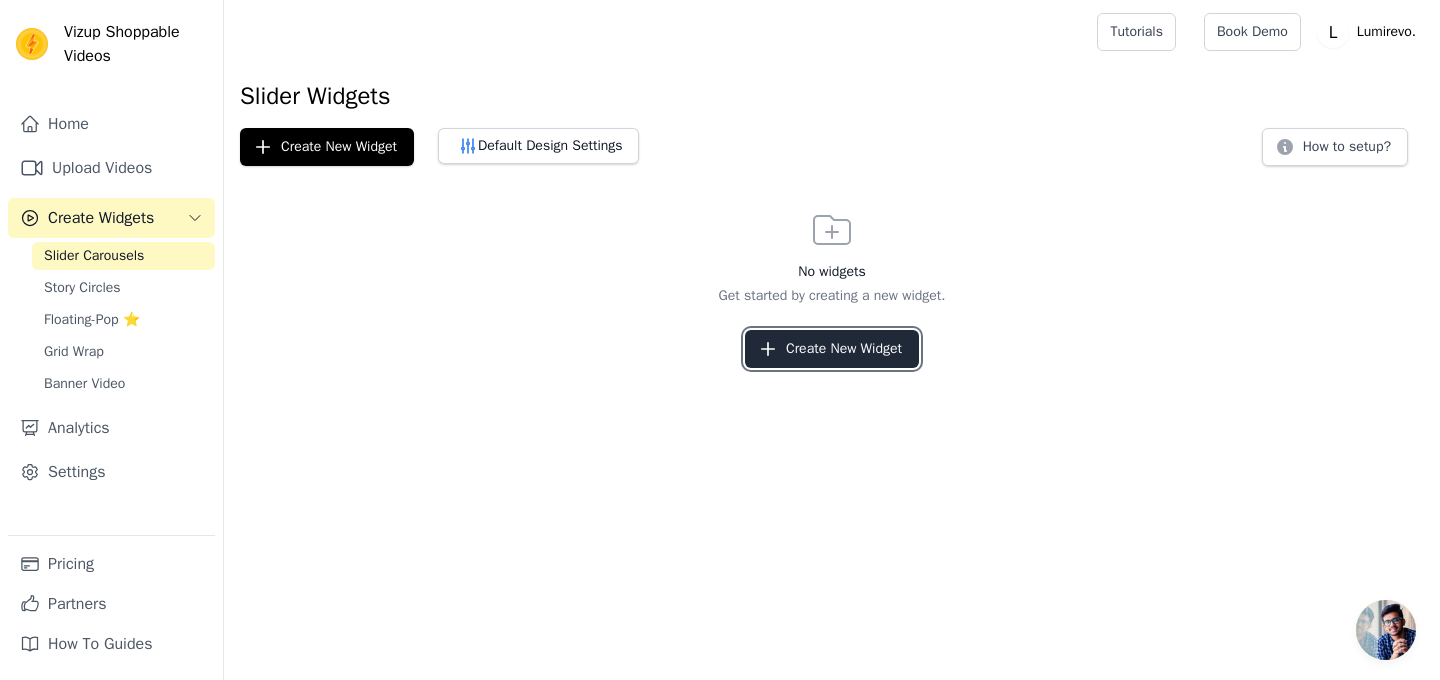 click on "Create New Widget" at bounding box center (832, 349) 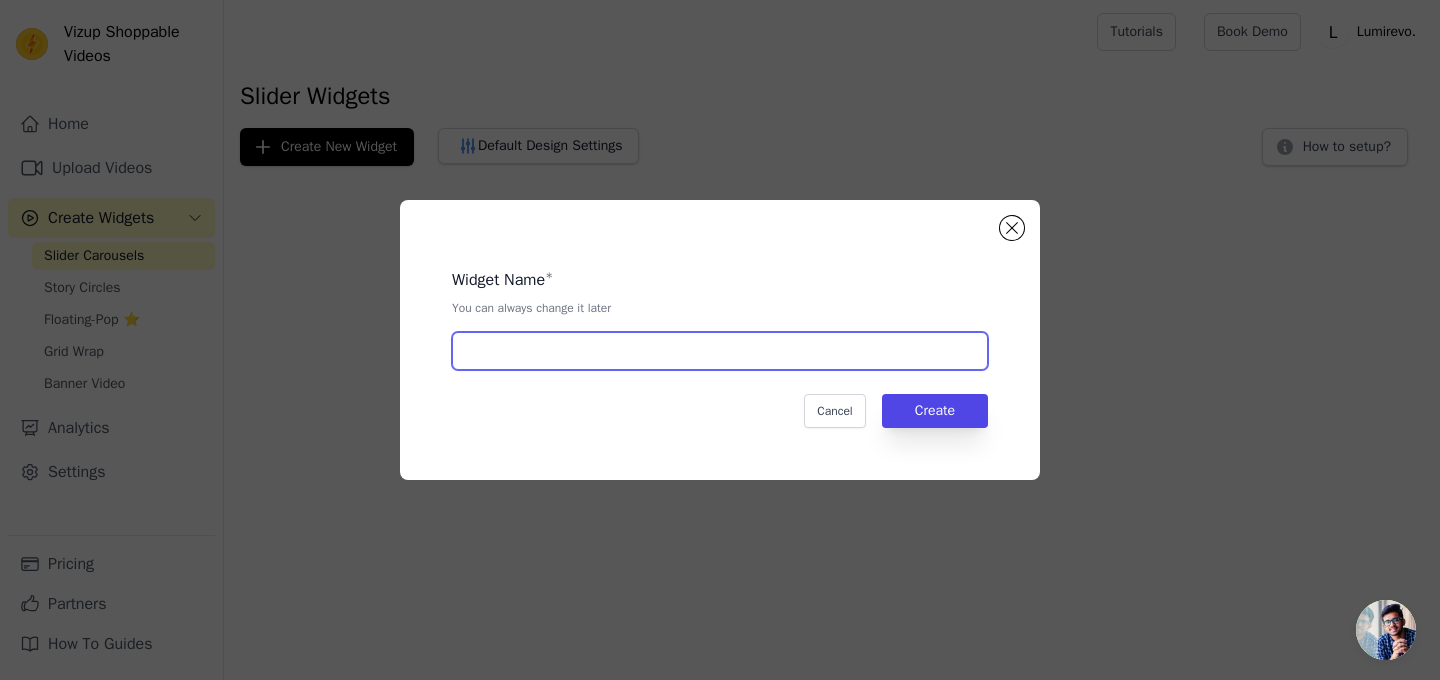 click at bounding box center [720, 351] 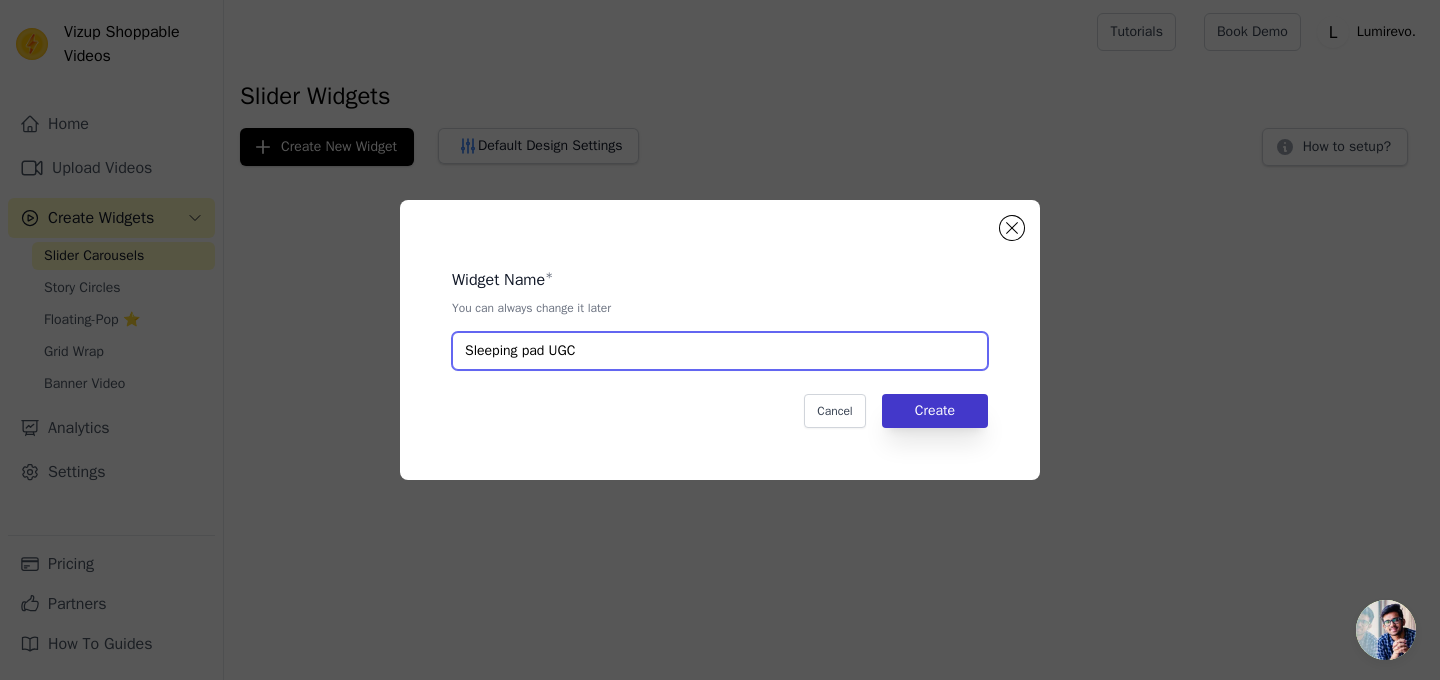 type on "Sleeping pad UGC" 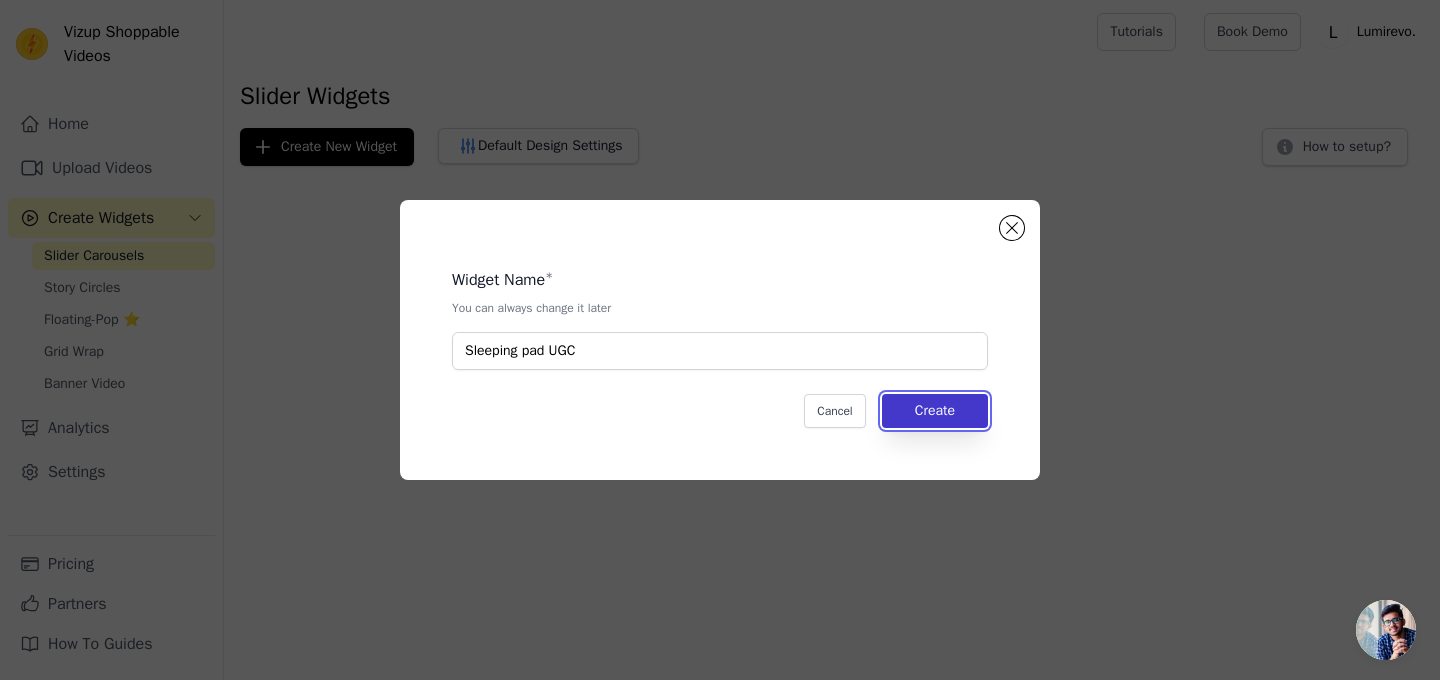 click on "Create" at bounding box center (935, 411) 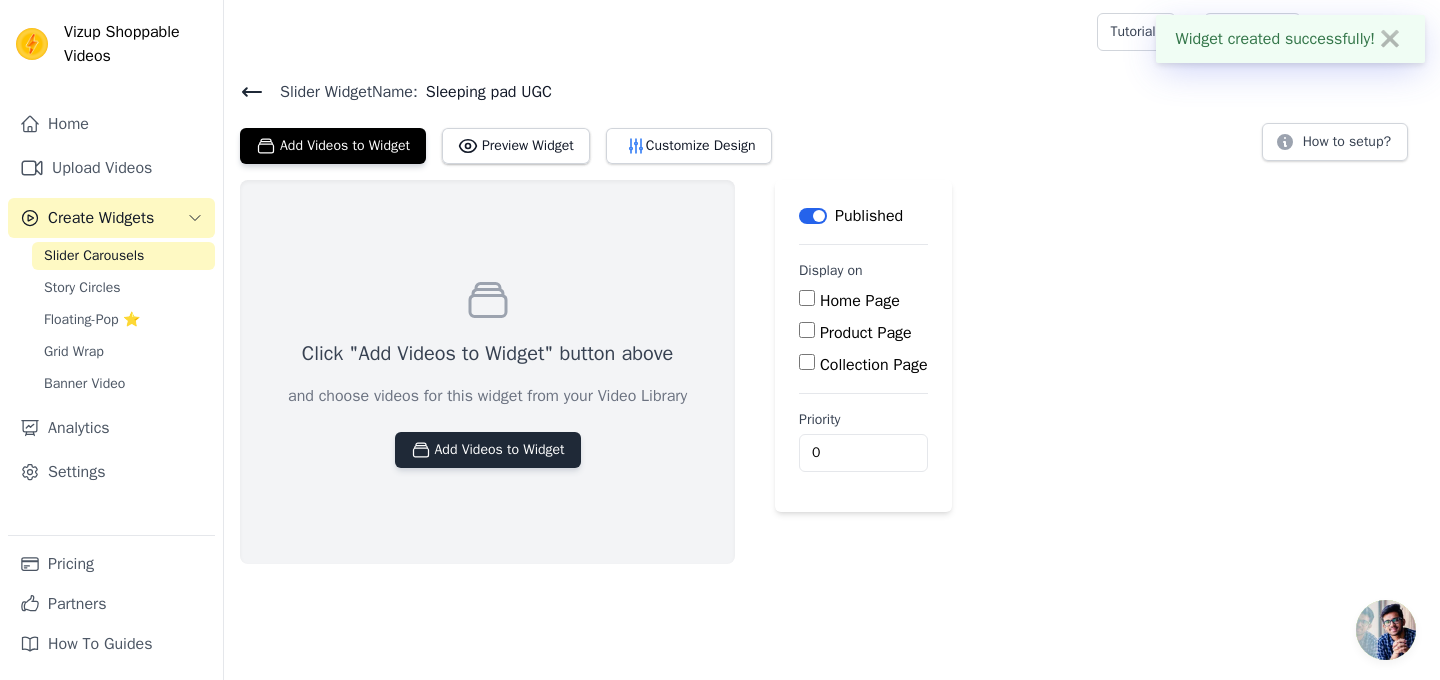 click on "Add Videos to Widget" at bounding box center [488, 450] 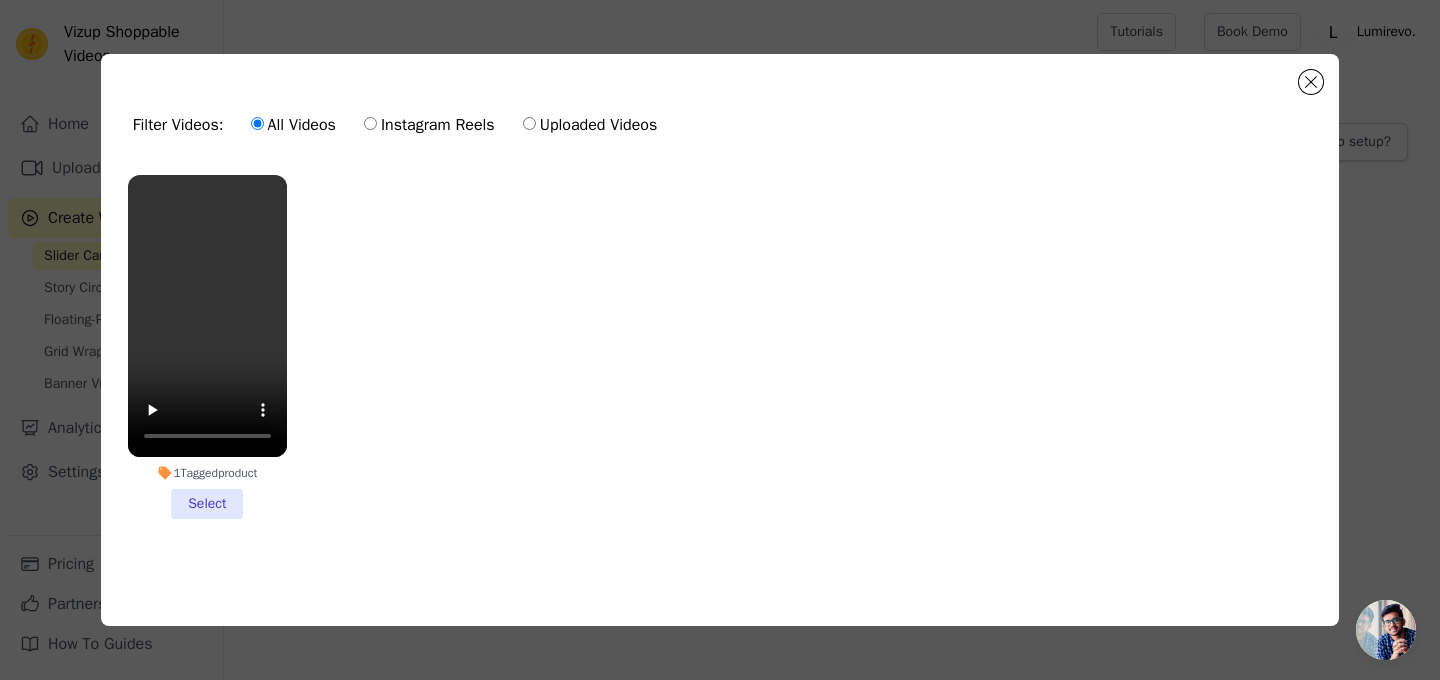 click on "1  Tagged  product     Select" at bounding box center [207, 347] 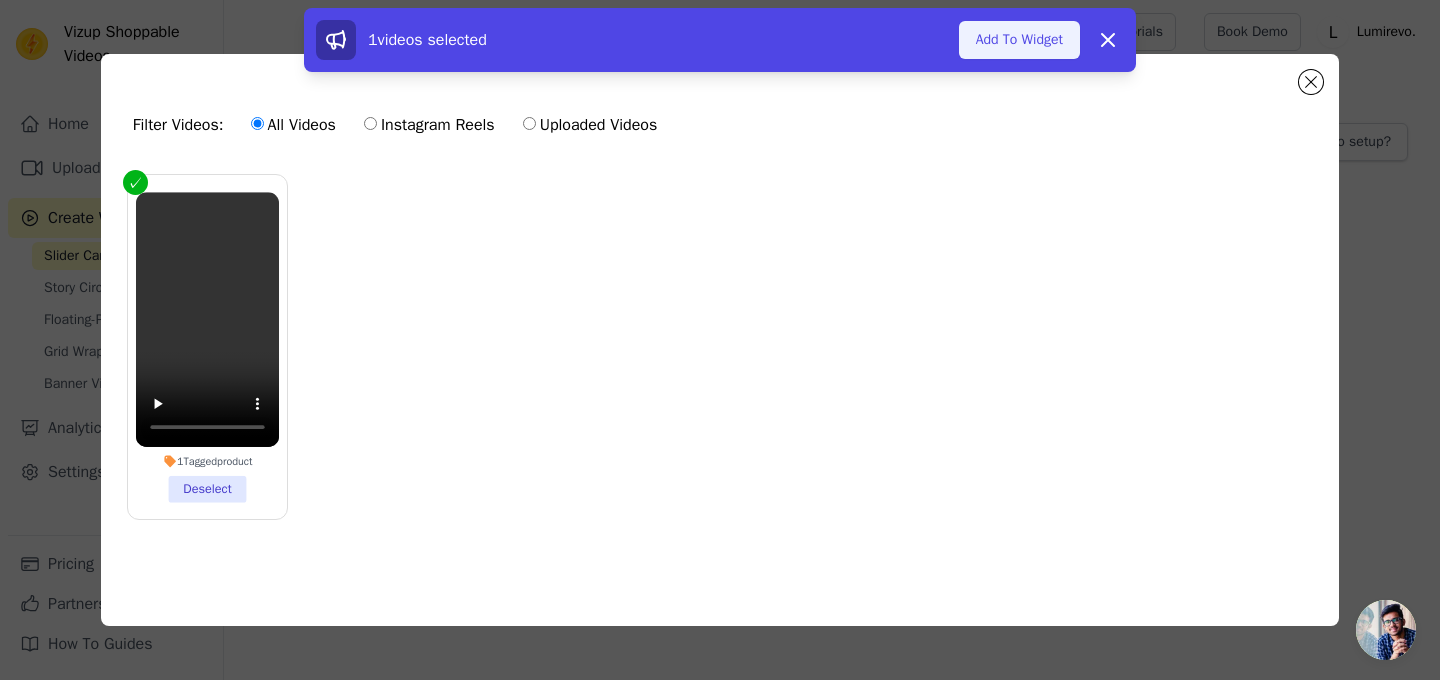 click on "Add To Widget" at bounding box center [1019, 40] 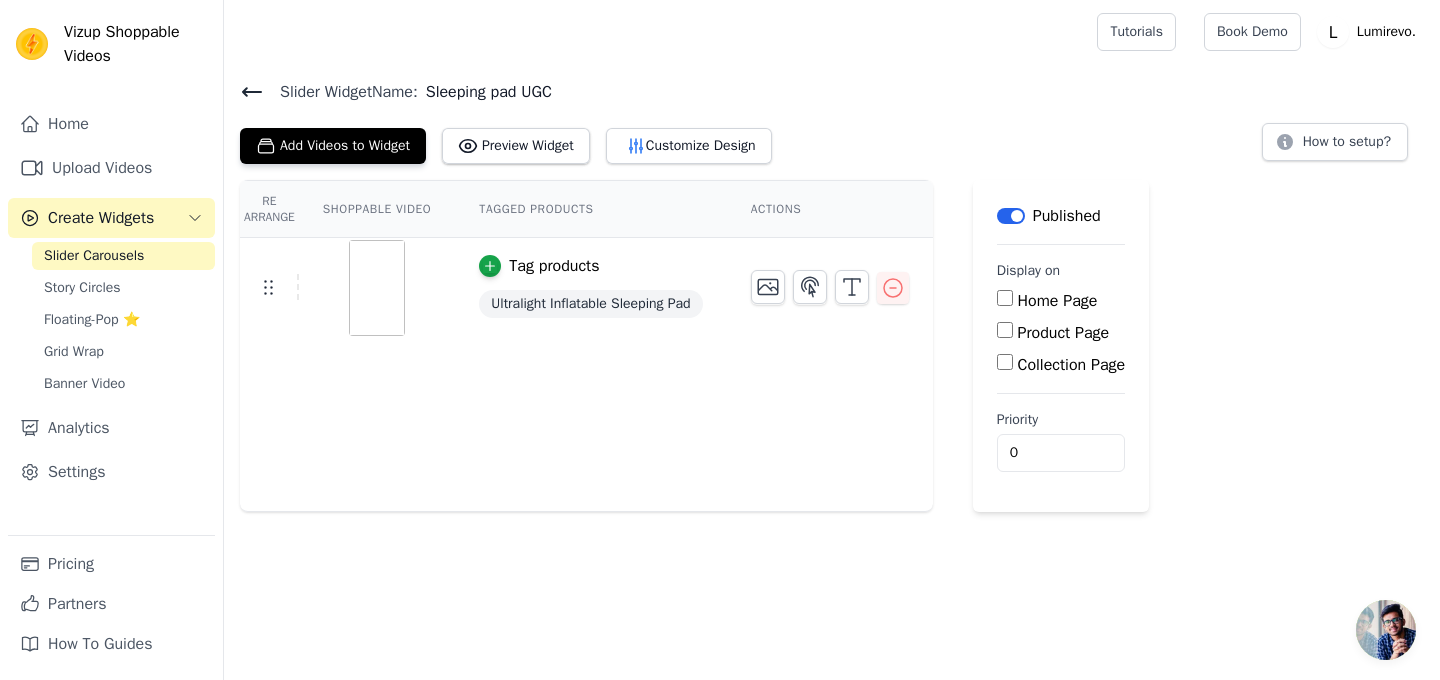 click on "Product Page" at bounding box center [1005, 330] 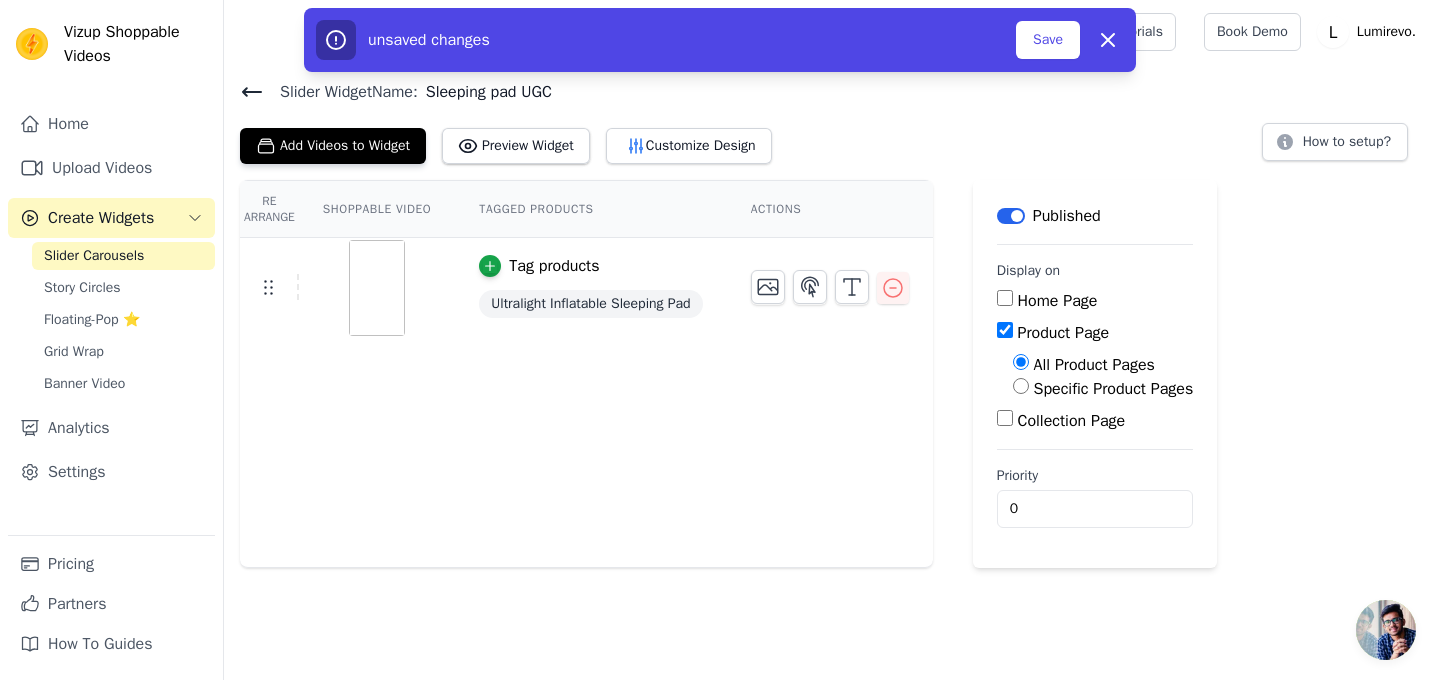 click on "Specific Product Pages" at bounding box center [1021, 386] 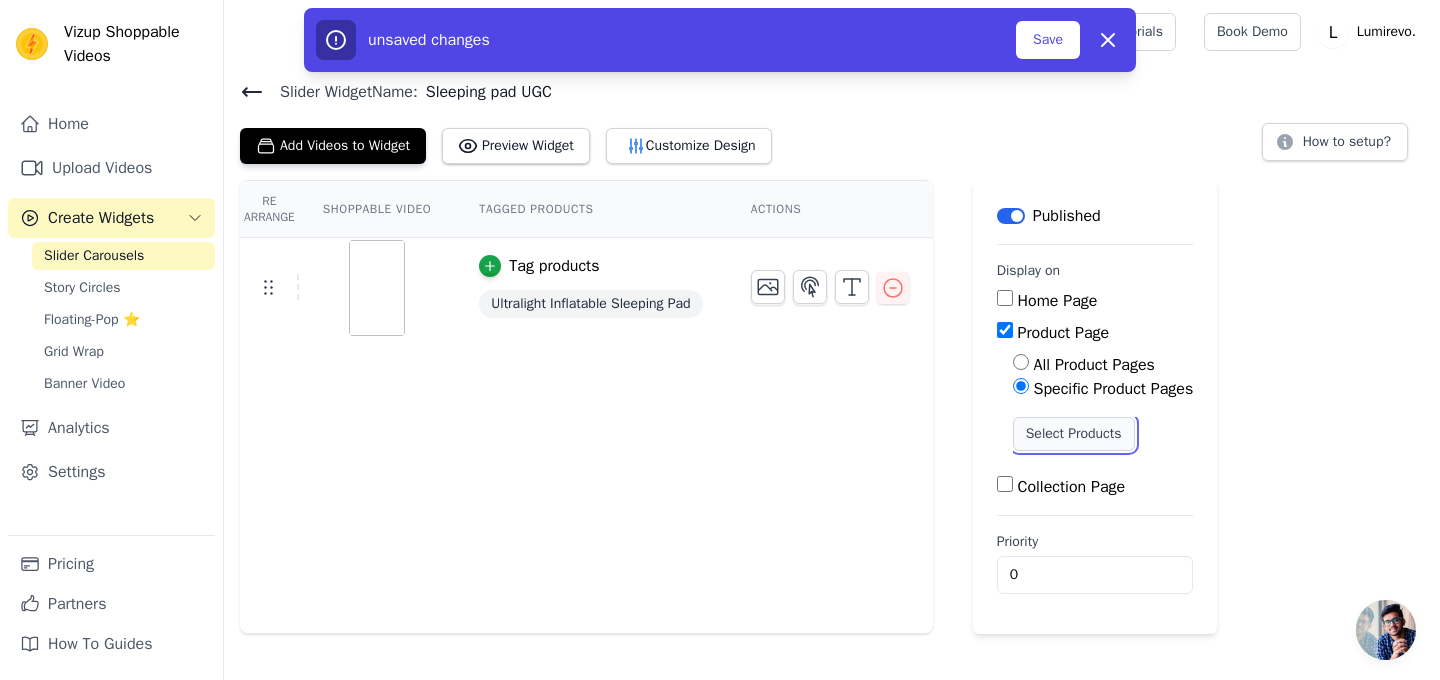 click on "Select Products" at bounding box center [1074, 434] 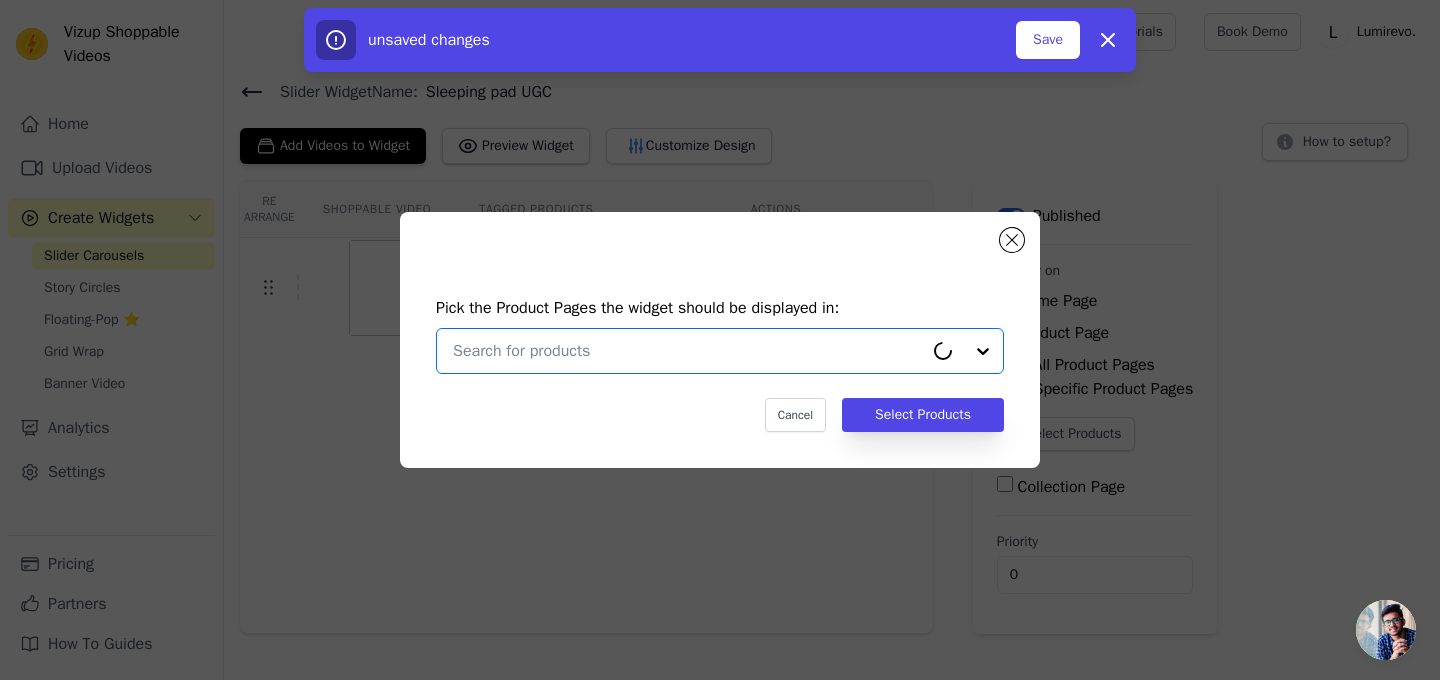 click at bounding box center (688, 351) 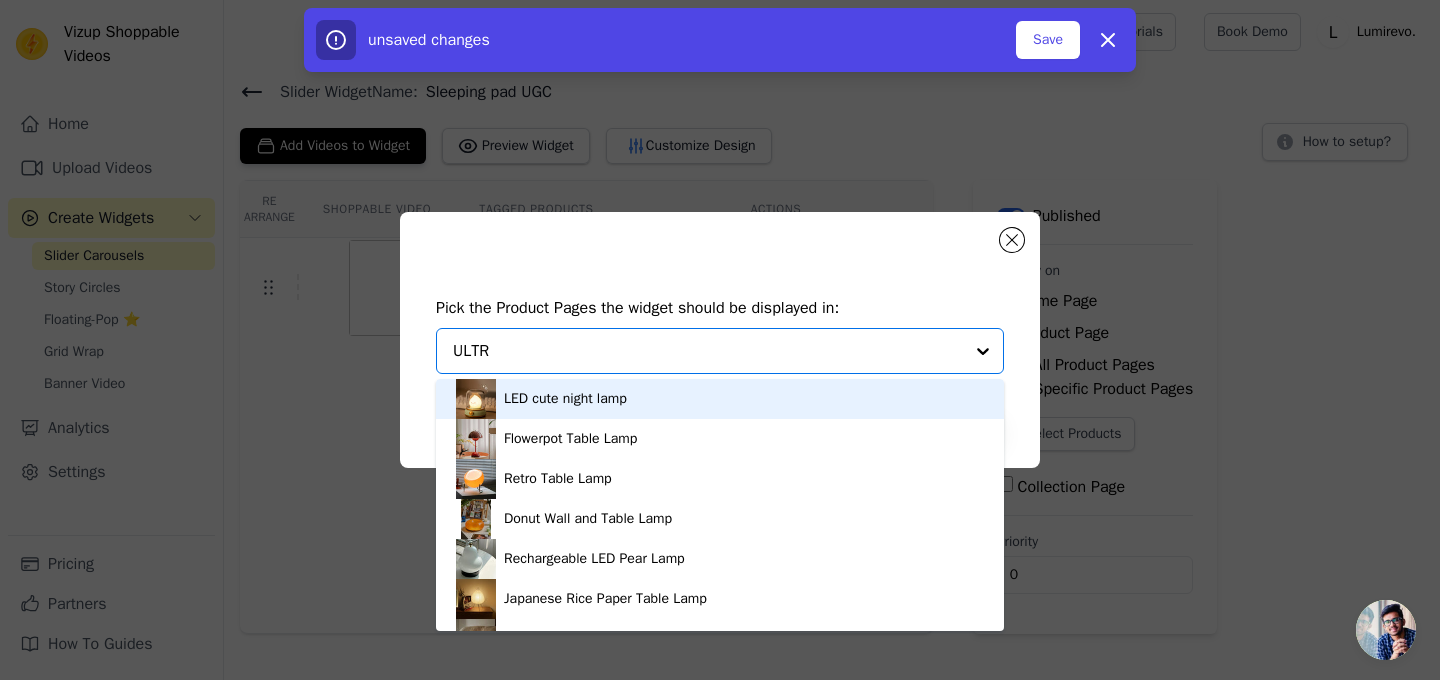 type on "ULTRA" 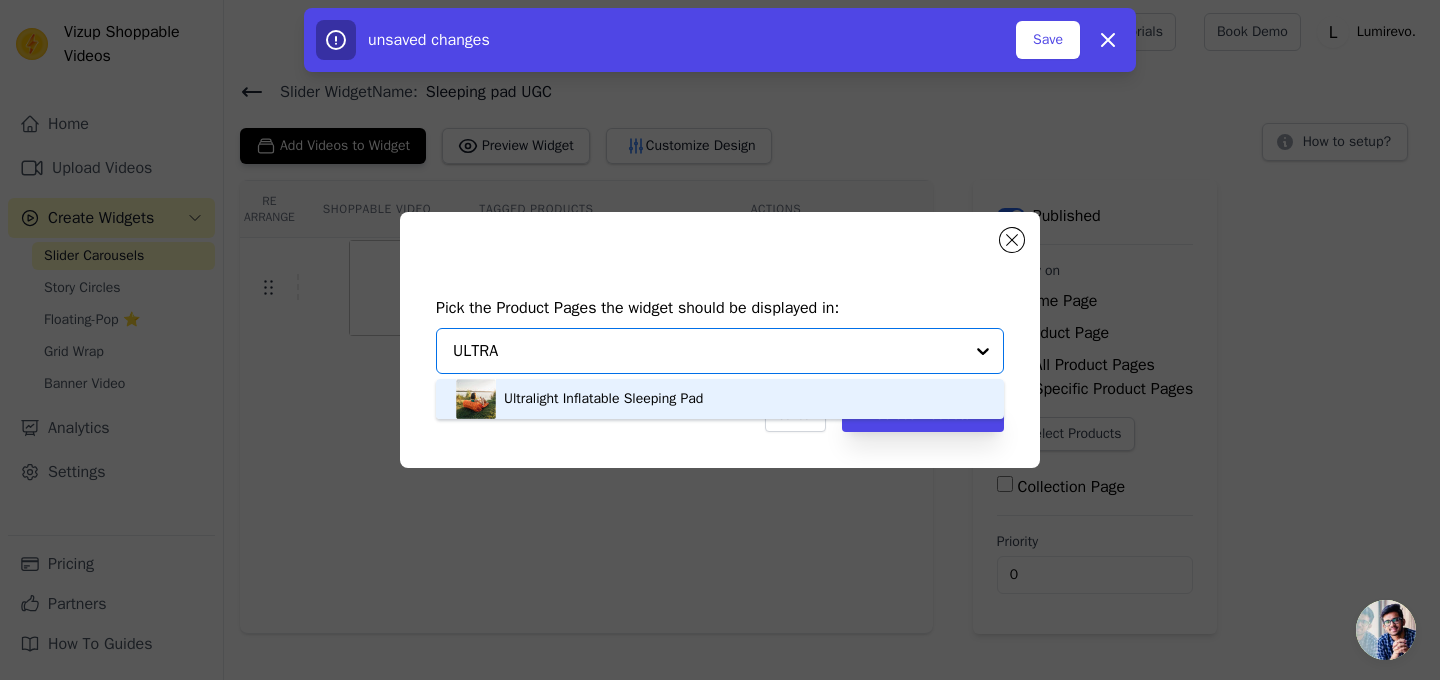 click on "Ultralight Inflatable Sleeping Pad" at bounding box center [603, 399] 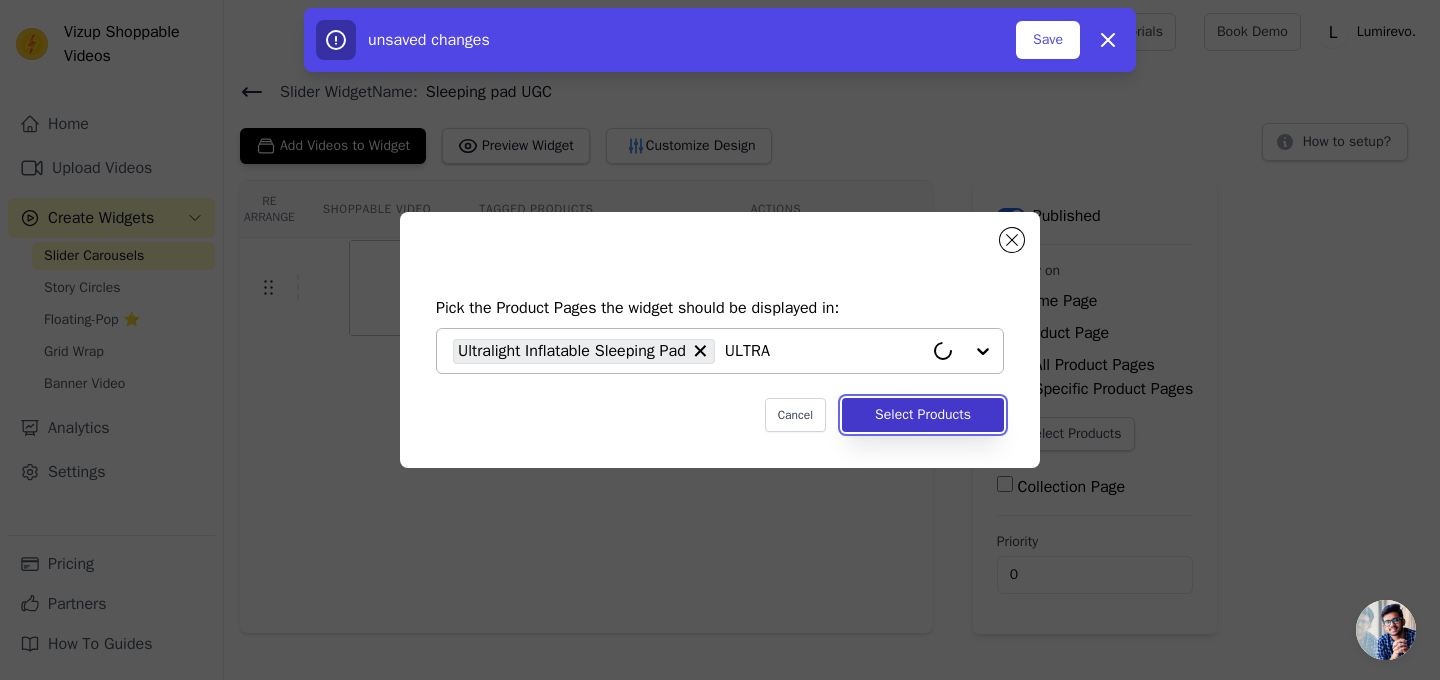 click on "Select Products" at bounding box center [923, 415] 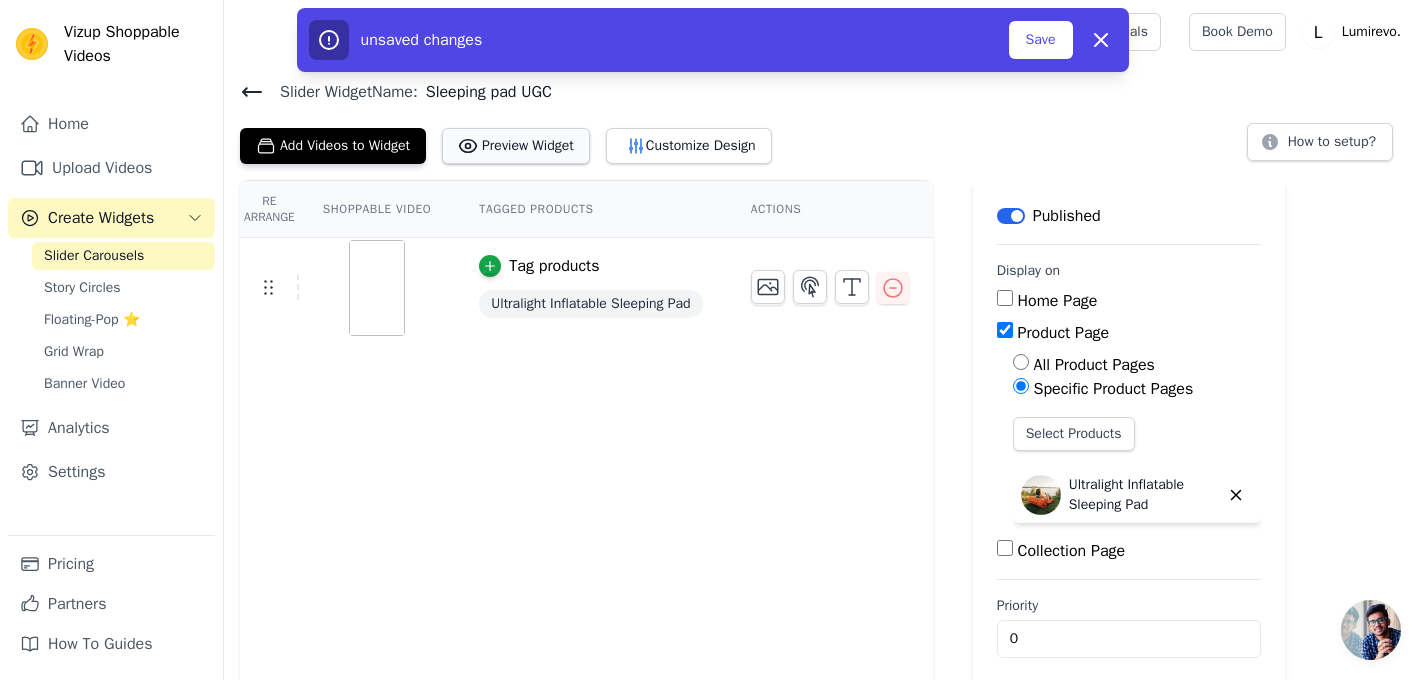 click on "Preview Widget" at bounding box center [516, 146] 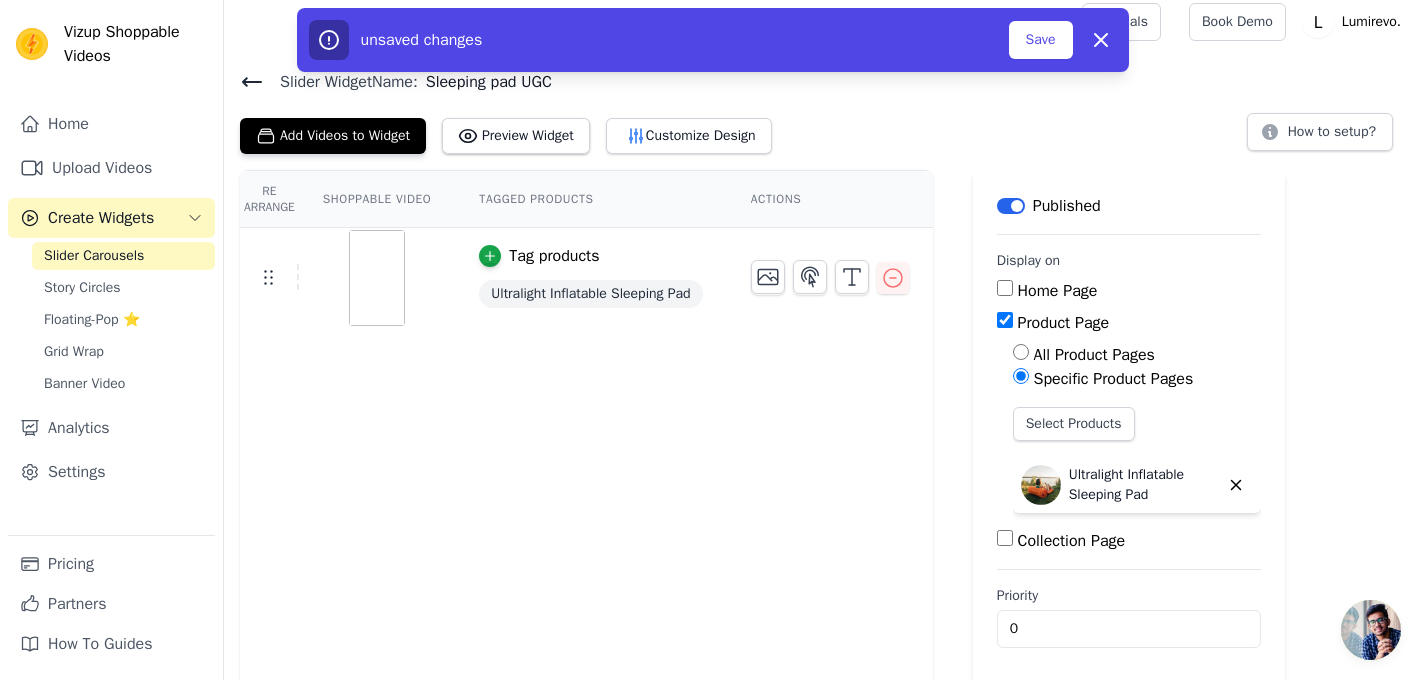scroll, scrollTop: 18, scrollLeft: 0, axis: vertical 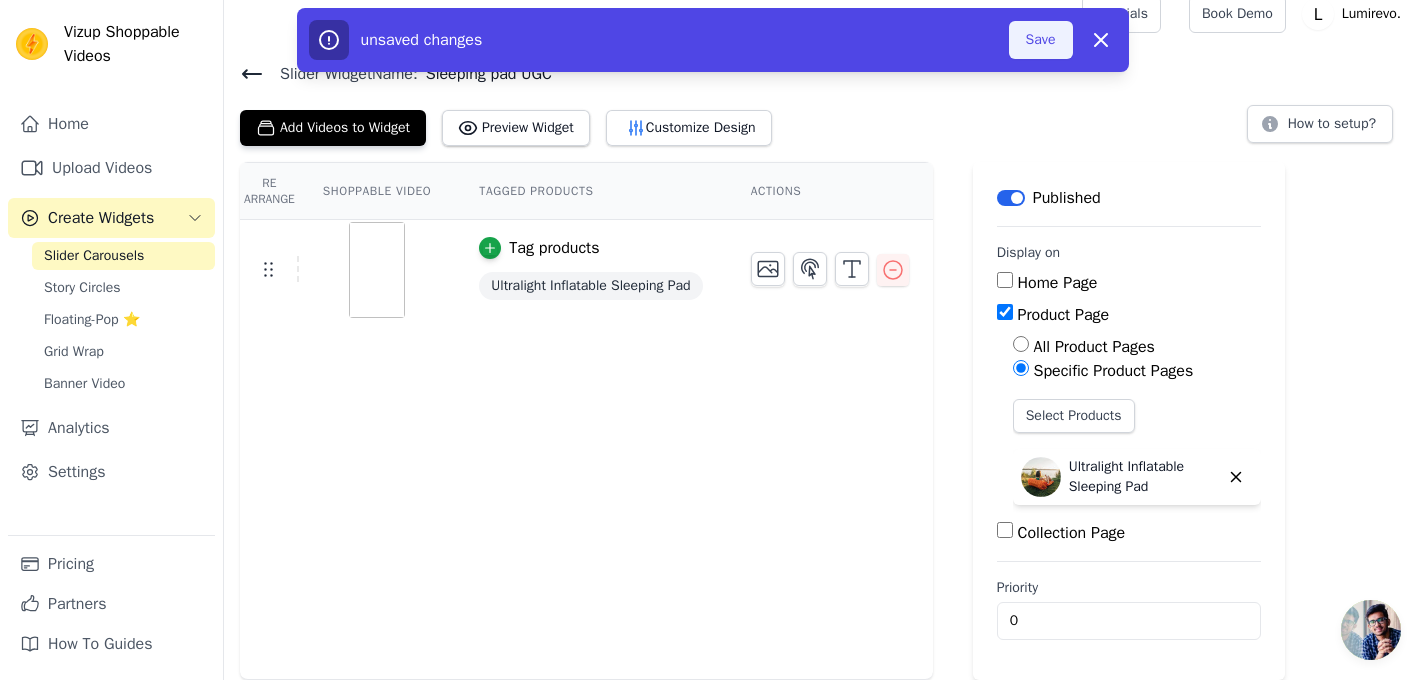 click on "Save" at bounding box center (1041, 40) 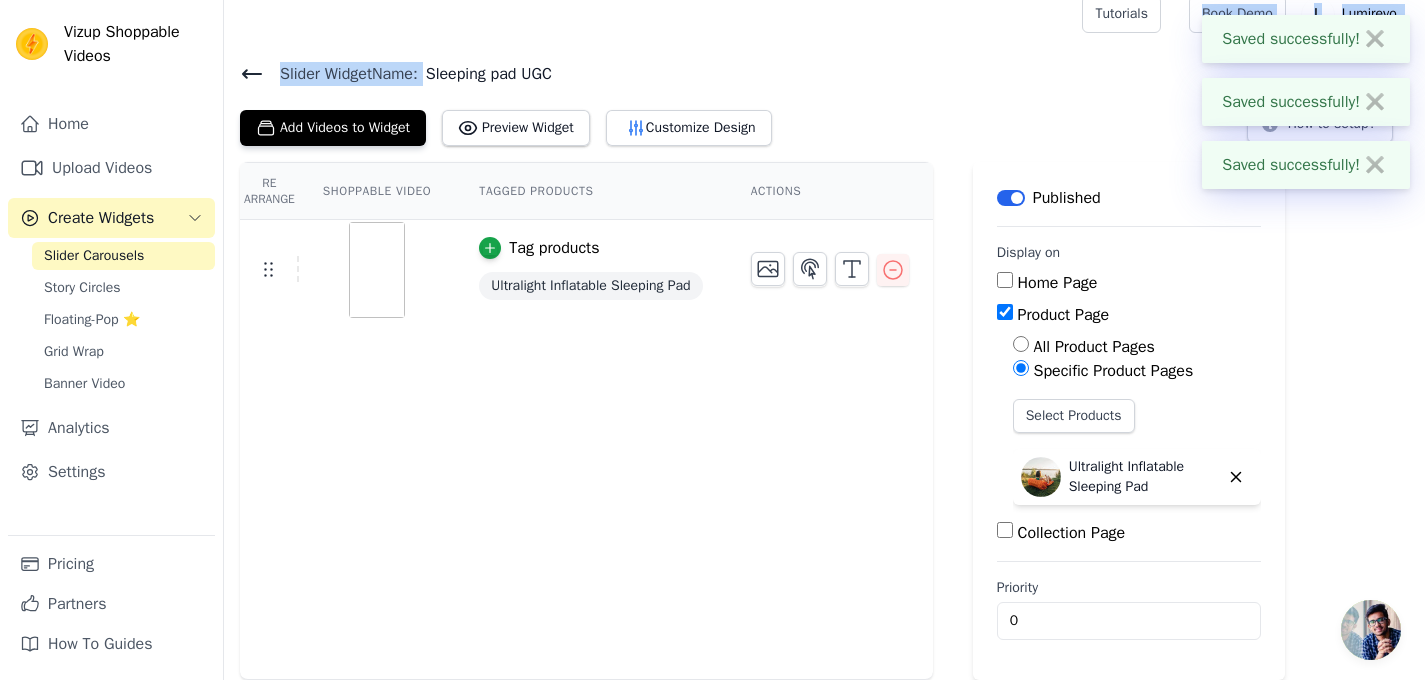 click on "Open sidebar       Tutorials     Book Demo   Open user menu   L   Lumirevo.   Settings   Documentation   Sign out       Slider Widget  Name:   Sleeping pad UGC
Add Videos to Widget
Preview Widget       Customize Design
How to setup?         Re Arrange   Shoppable Video   Tagged Products   Actions             Tag products   Ultralight Inflatable Sleeping Pad                       Save Videos In This New Order   Save   Dismiss     Label     Published     Display on     Home Page     Product Page     All Product Pages     Specific Product Pages     Select Products       Ultralight Inflatable Sleeping Pad         Collection Page       Priority   0" at bounding box center (712, 331) 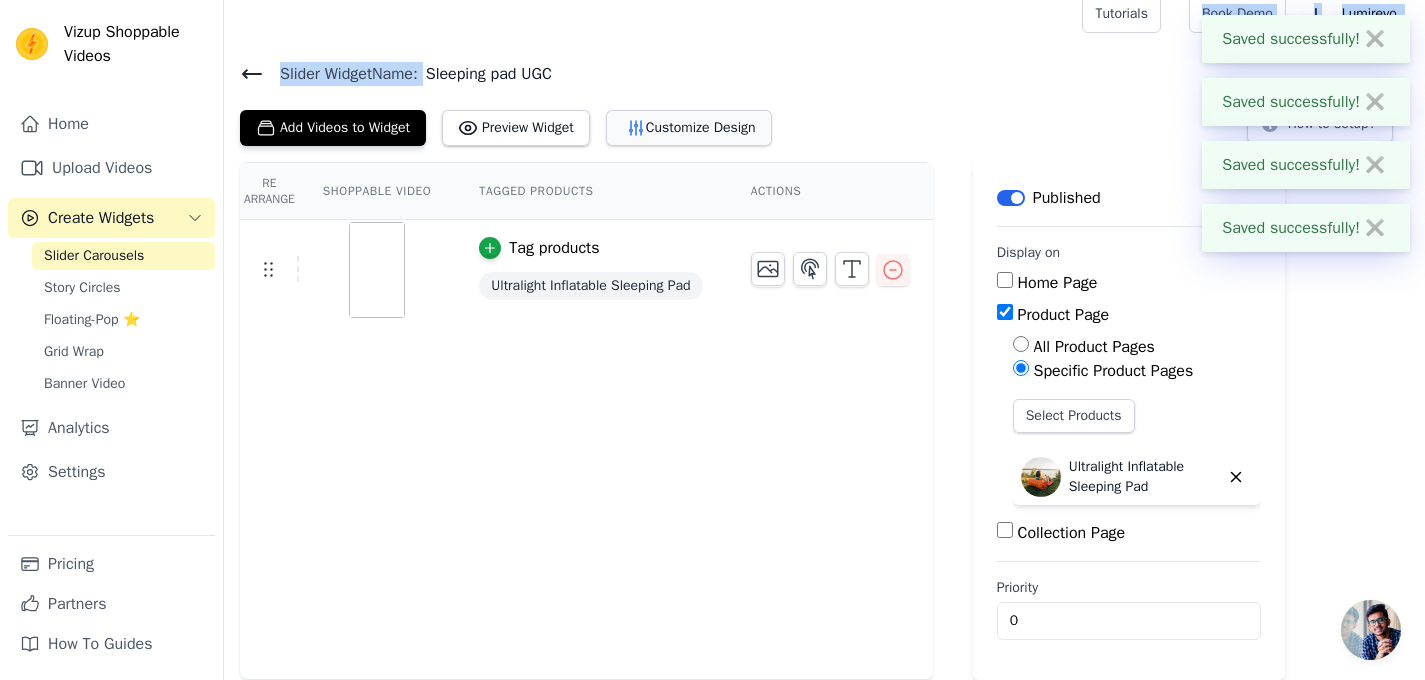click on "Customize Design" at bounding box center (689, 128) 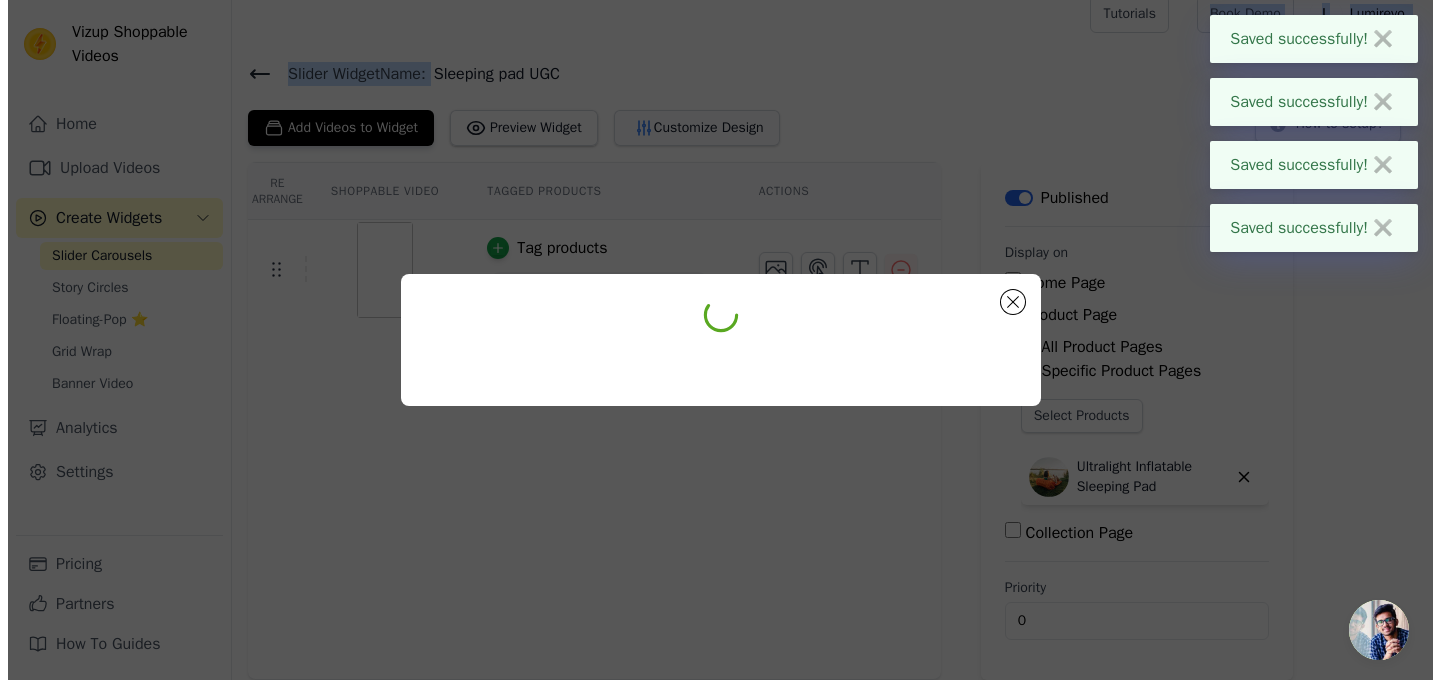 scroll, scrollTop: 0, scrollLeft: 0, axis: both 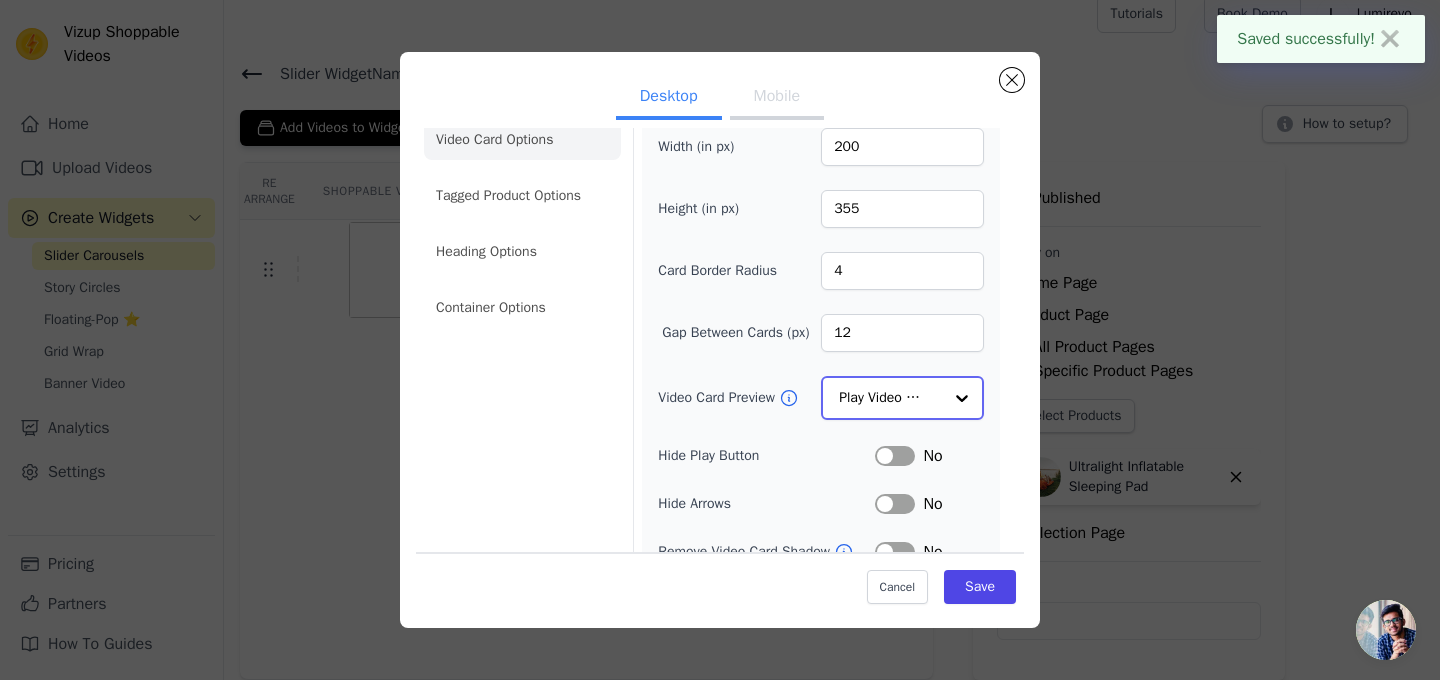 click on "Video Card Preview" 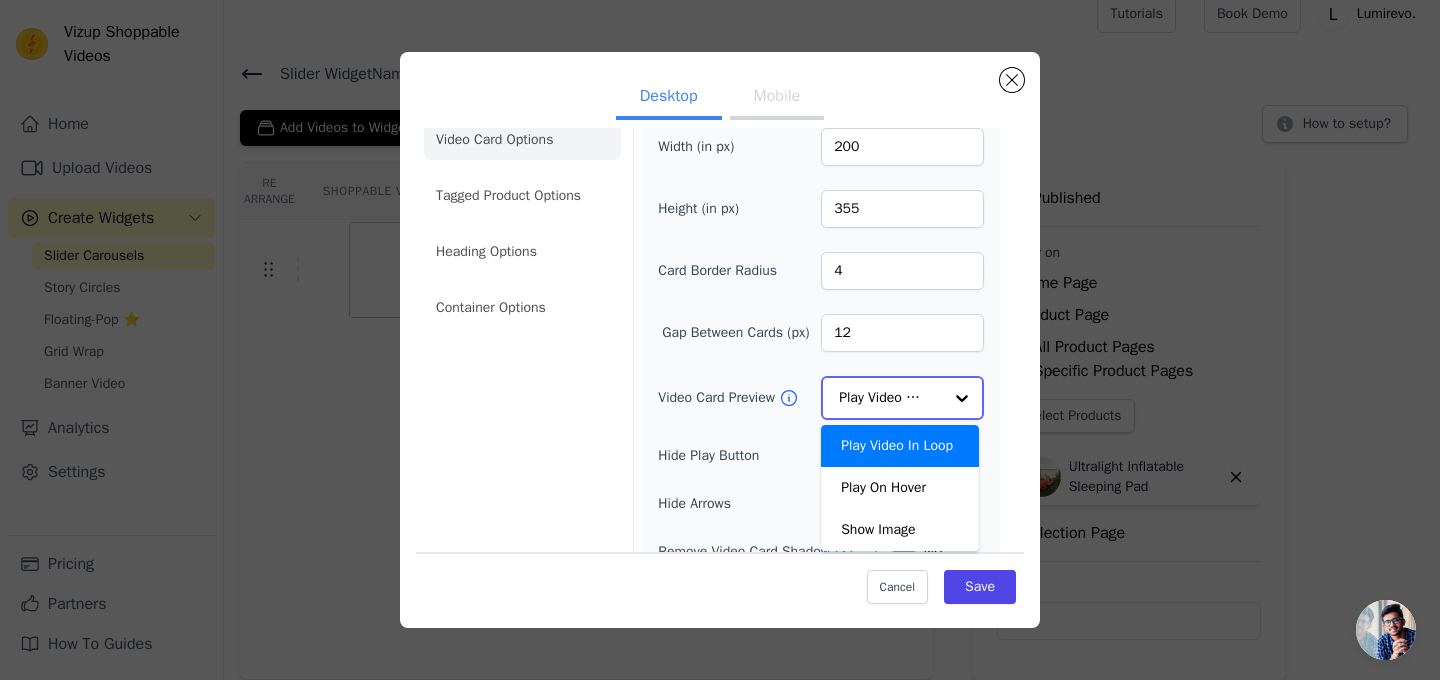 click on "Video Card Preview" 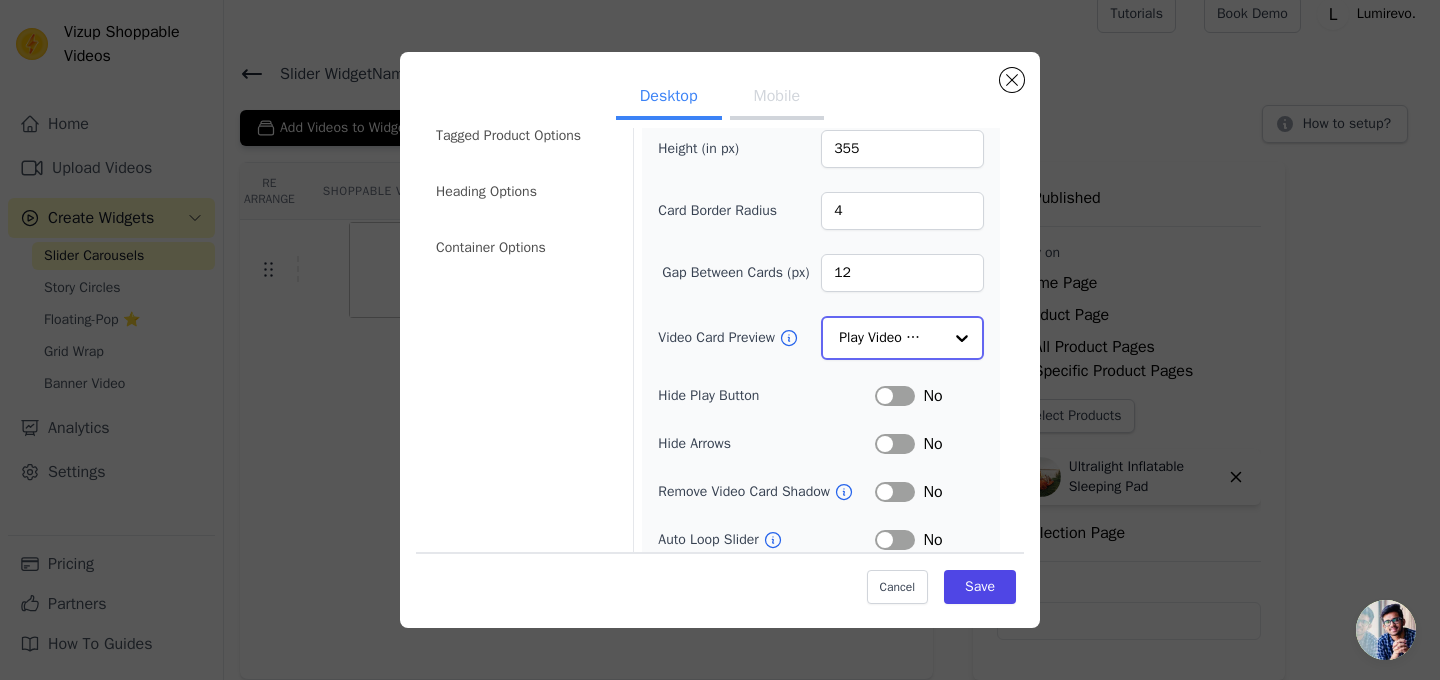 scroll, scrollTop: 0, scrollLeft: 0, axis: both 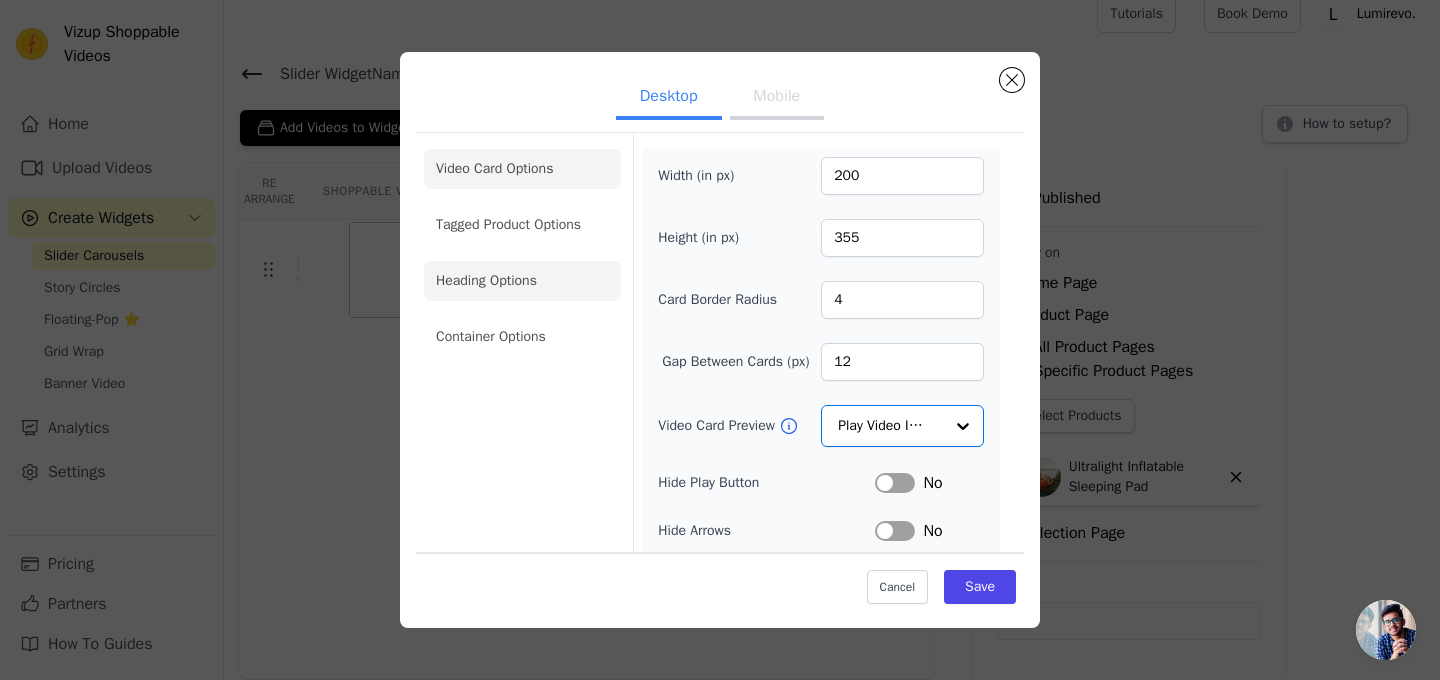 click on "Heading Options" 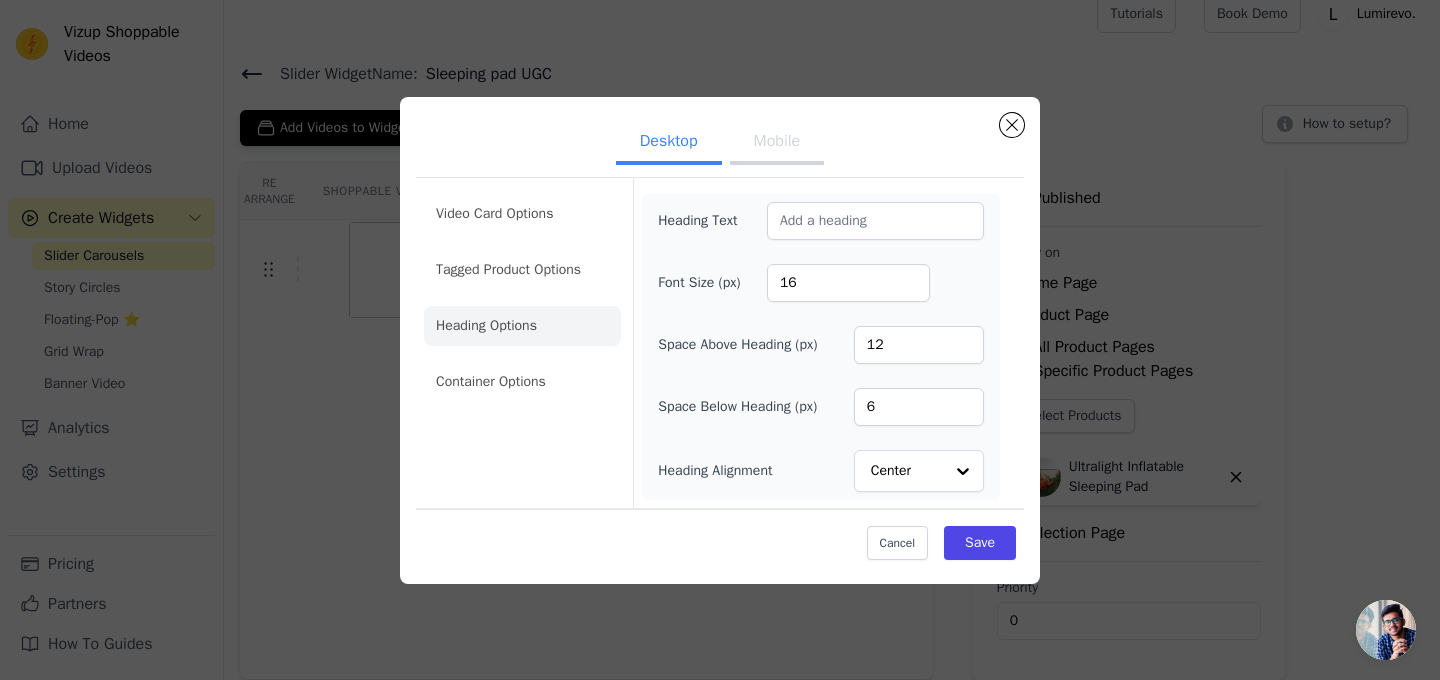 click on "Video Card Options Tagged Product Options Heading Options Container Options" at bounding box center [522, 298] 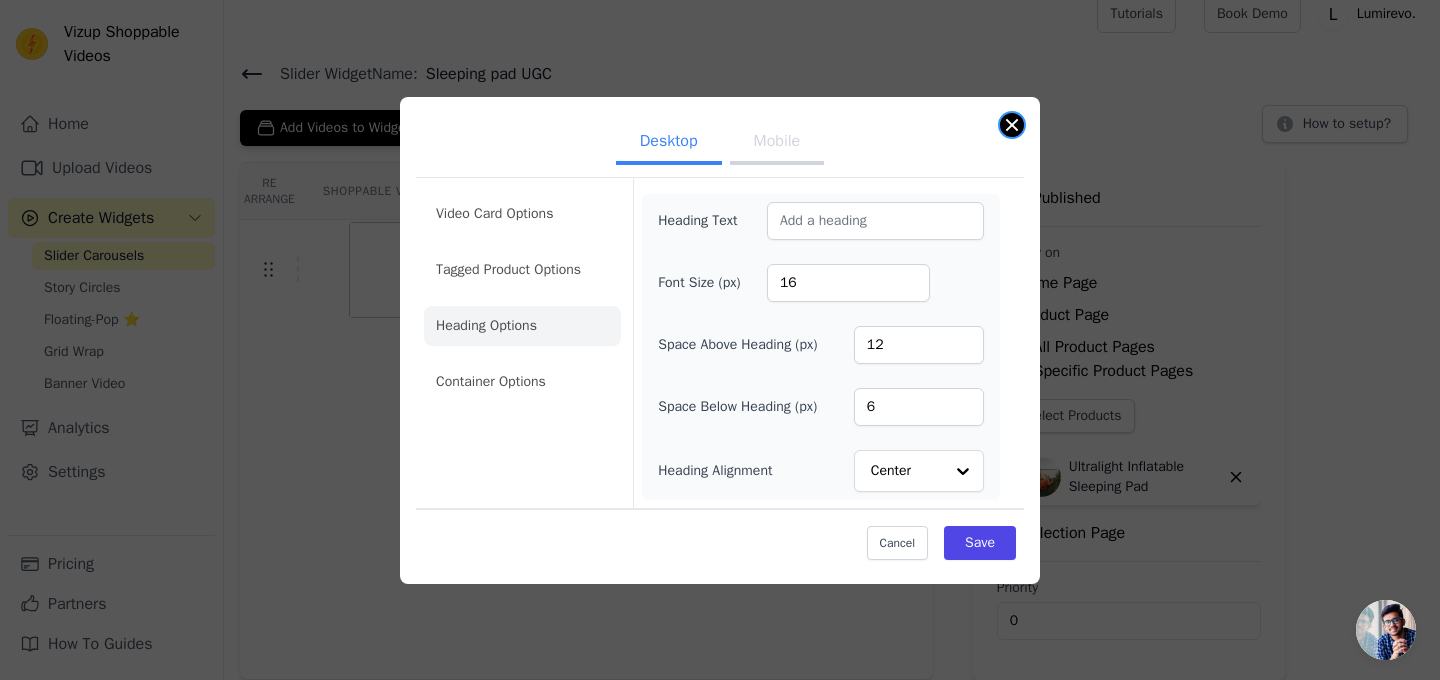 click at bounding box center [1012, 125] 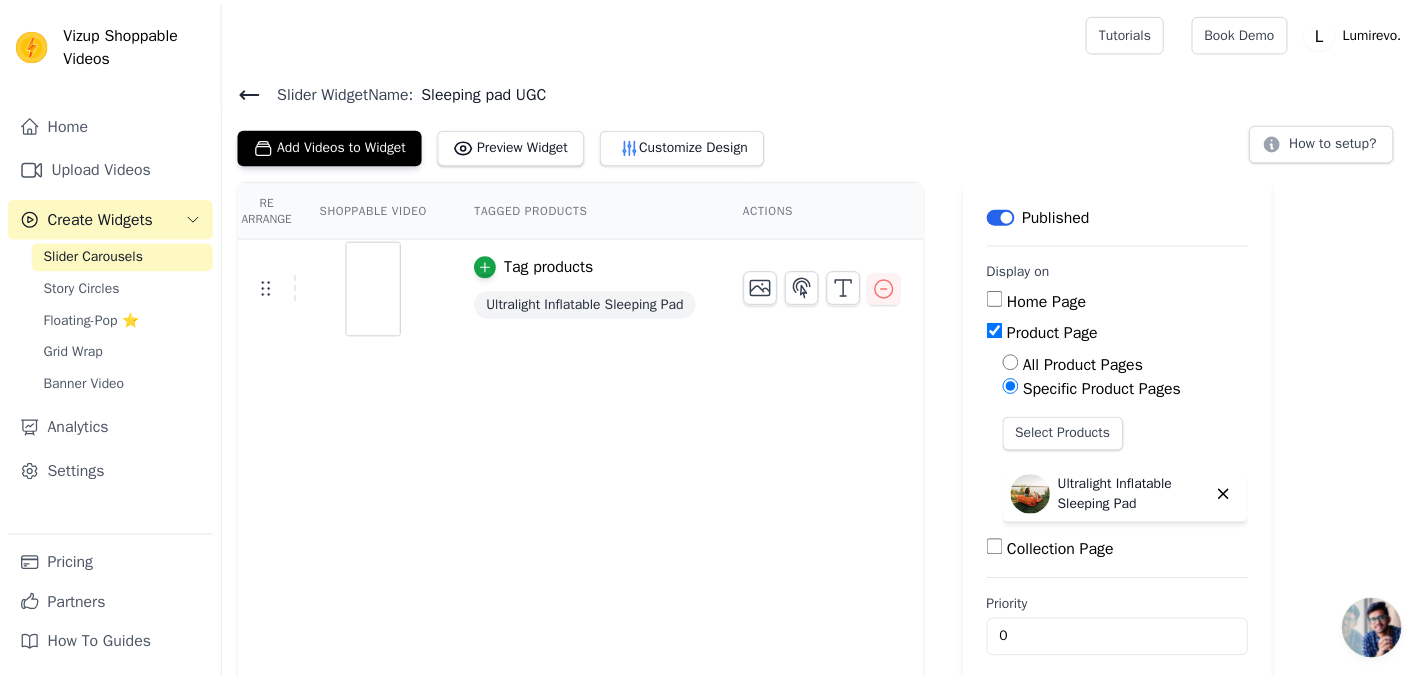 scroll, scrollTop: 18, scrollLeft: 0, axis: vertical 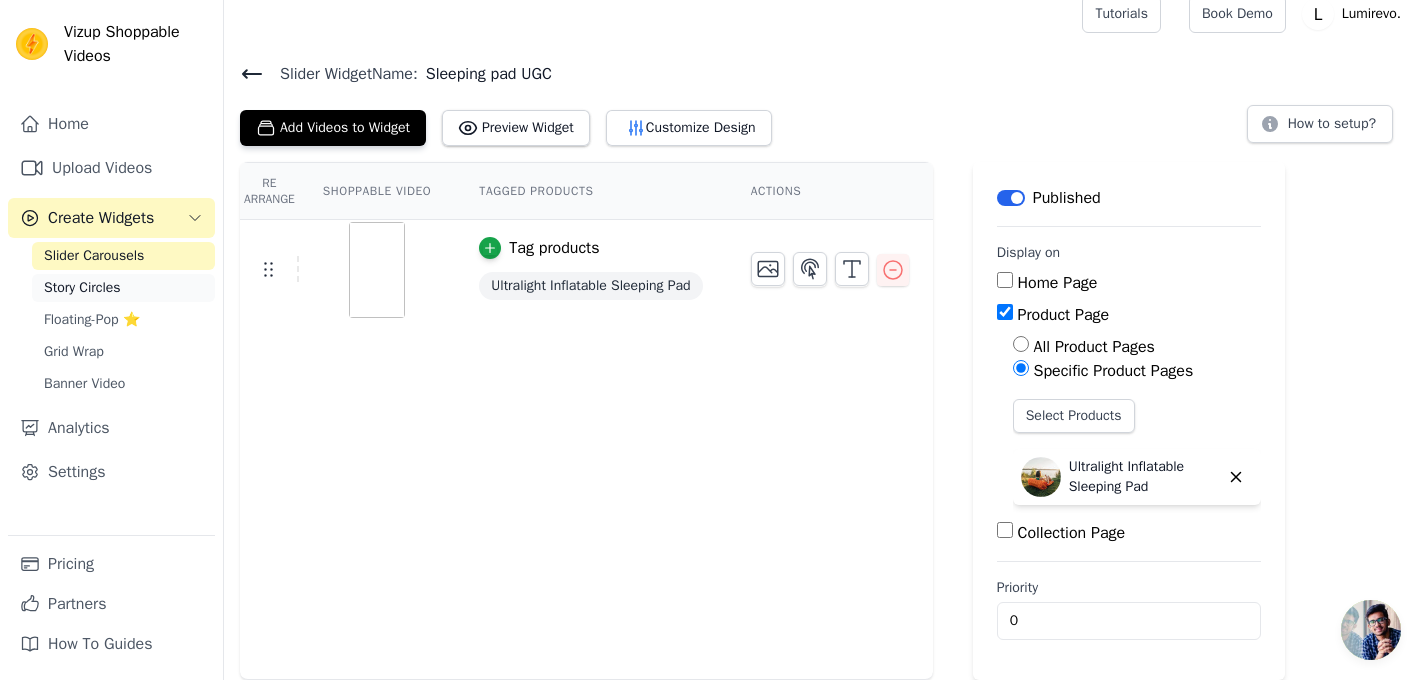 click on "Story Circles" at bounding box center [82, 288] 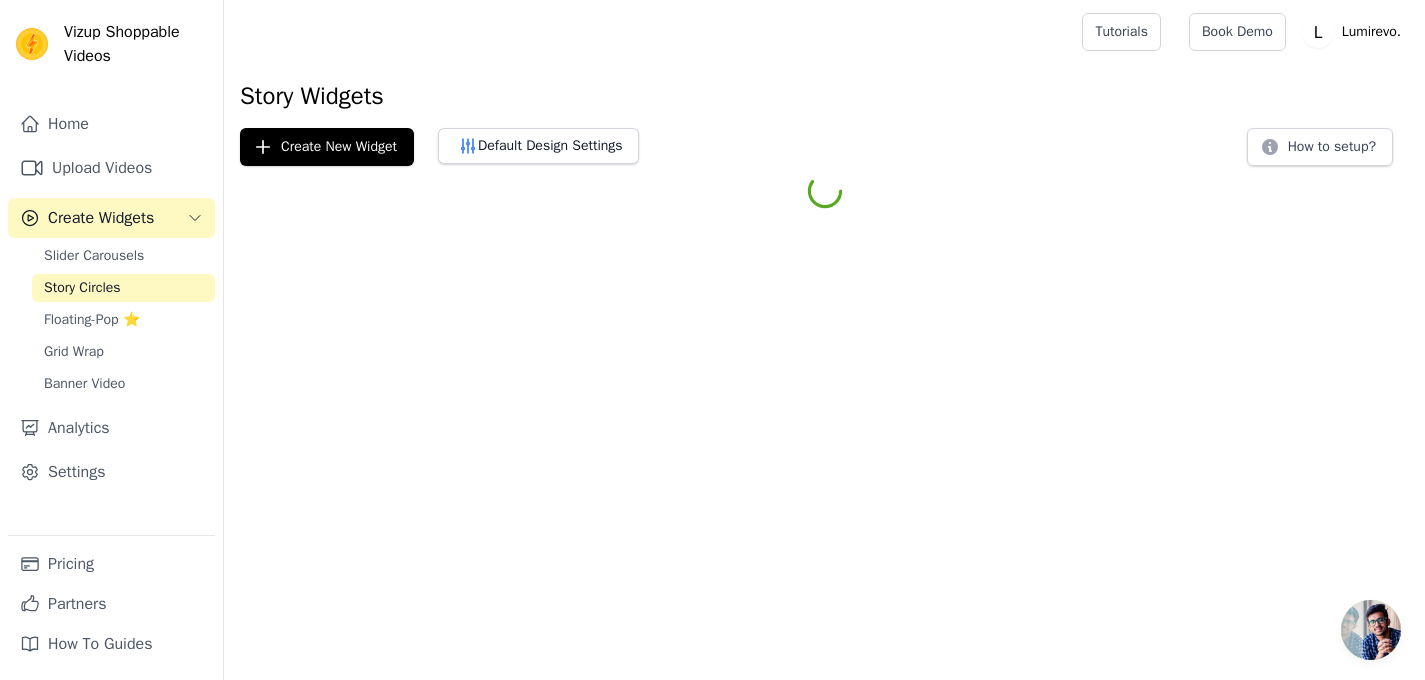 scroll, scrollTop: 0, scrollLeft: 0, axis: both 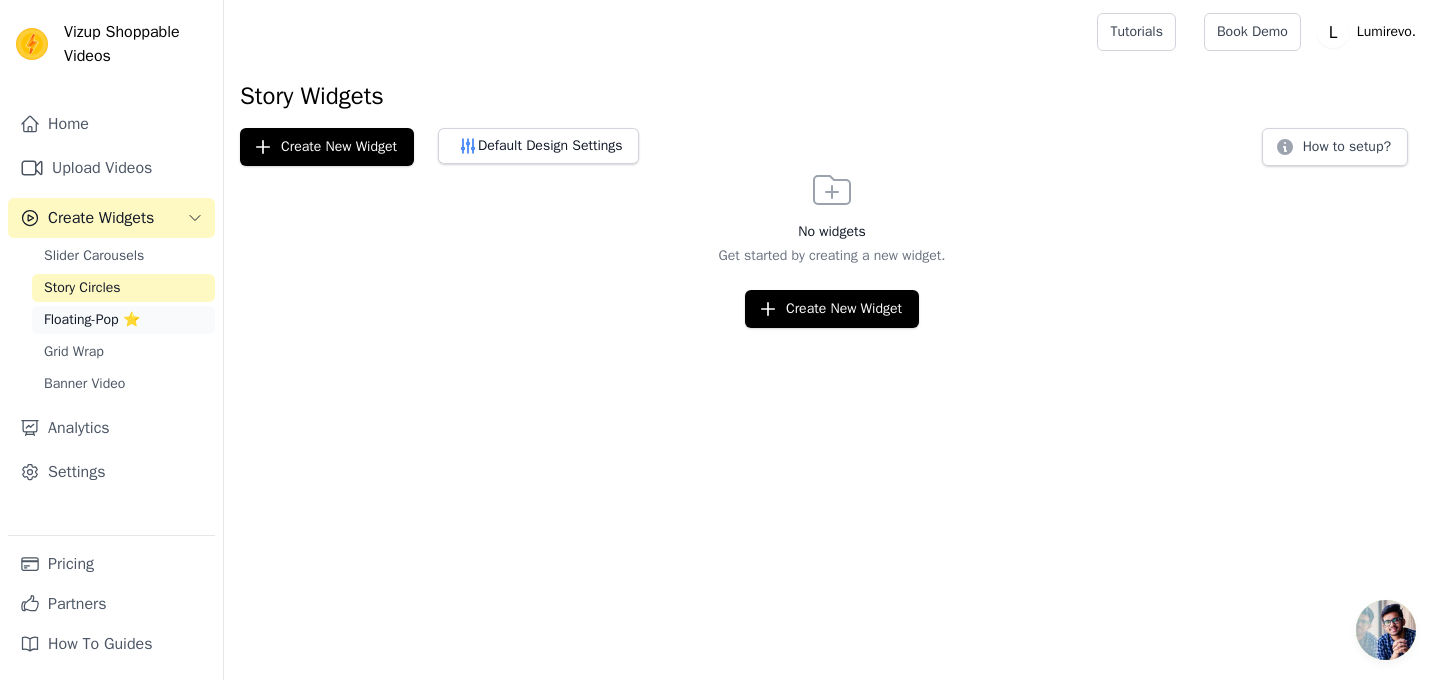 click on "Floating-Pop ⭐" at bounding box center (92, 320) 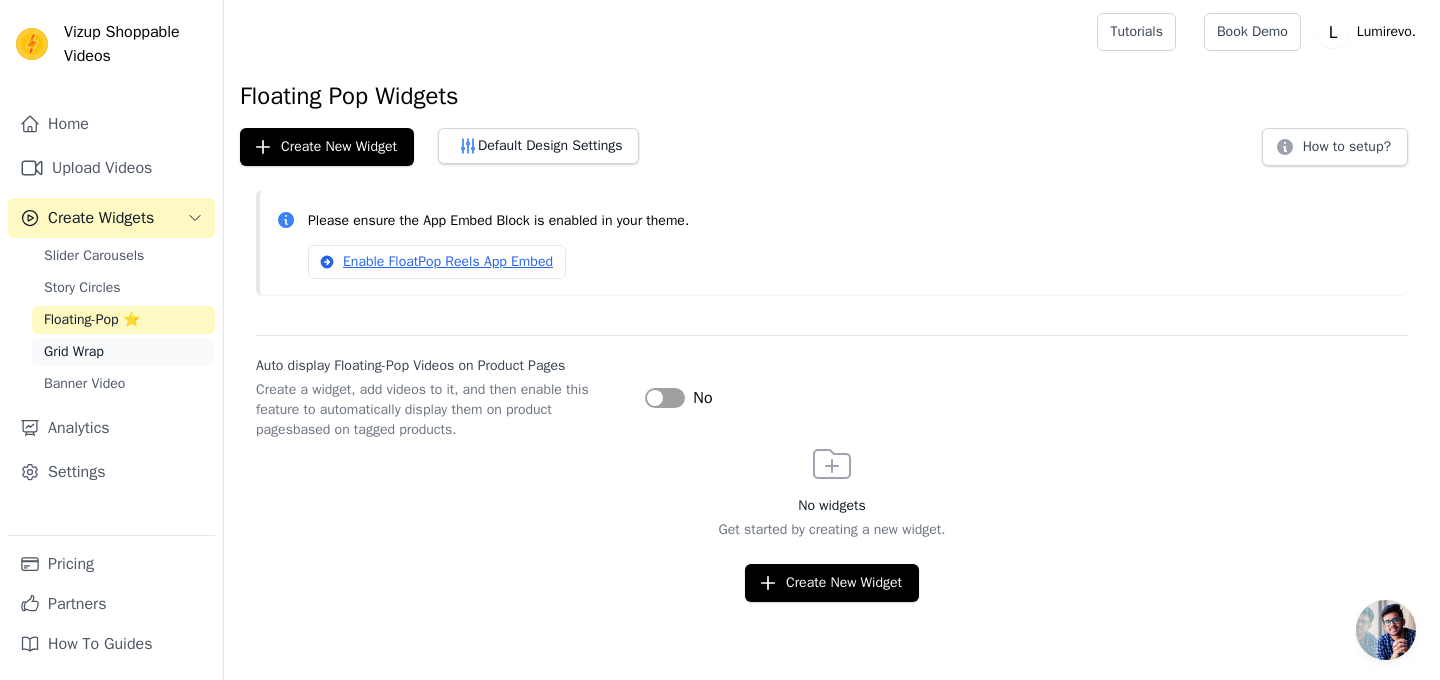 click on "Grid Wrap" at bounding box center (74, 352) 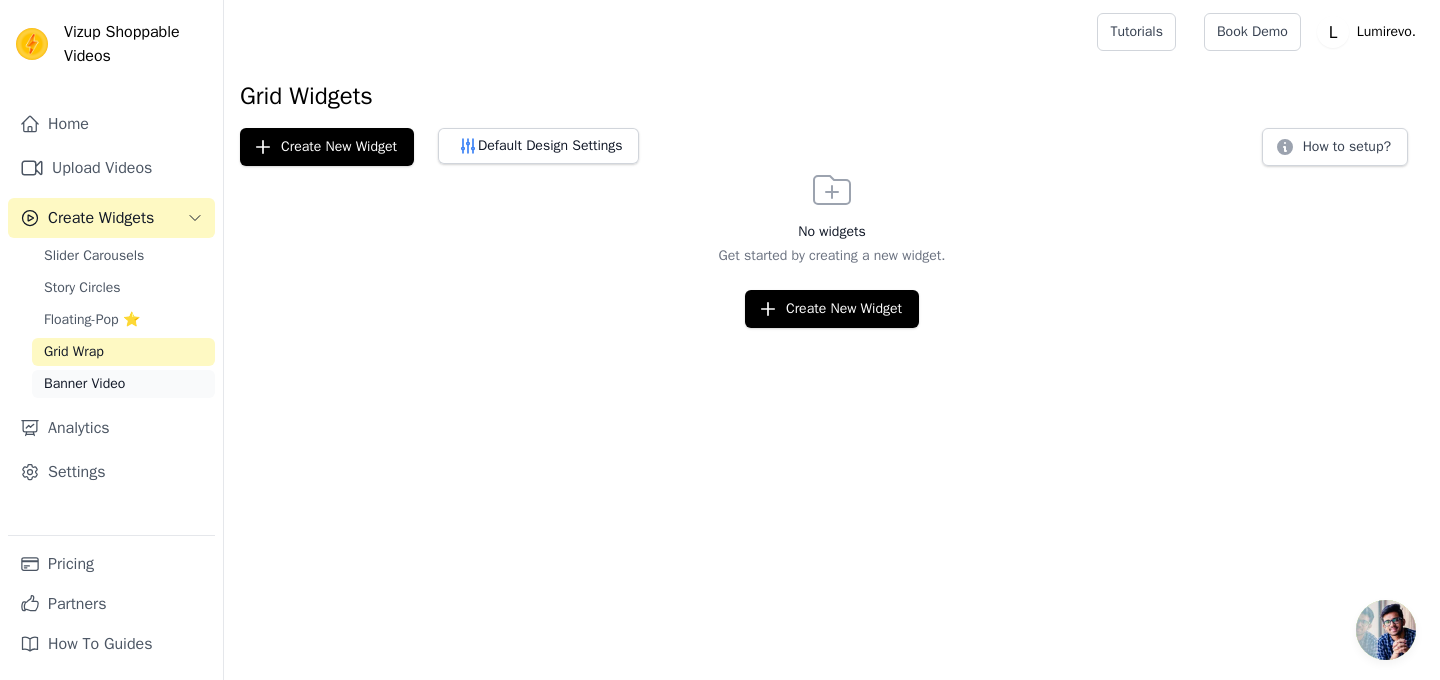 click on "Banner Video" at bounding box center (84, 384) 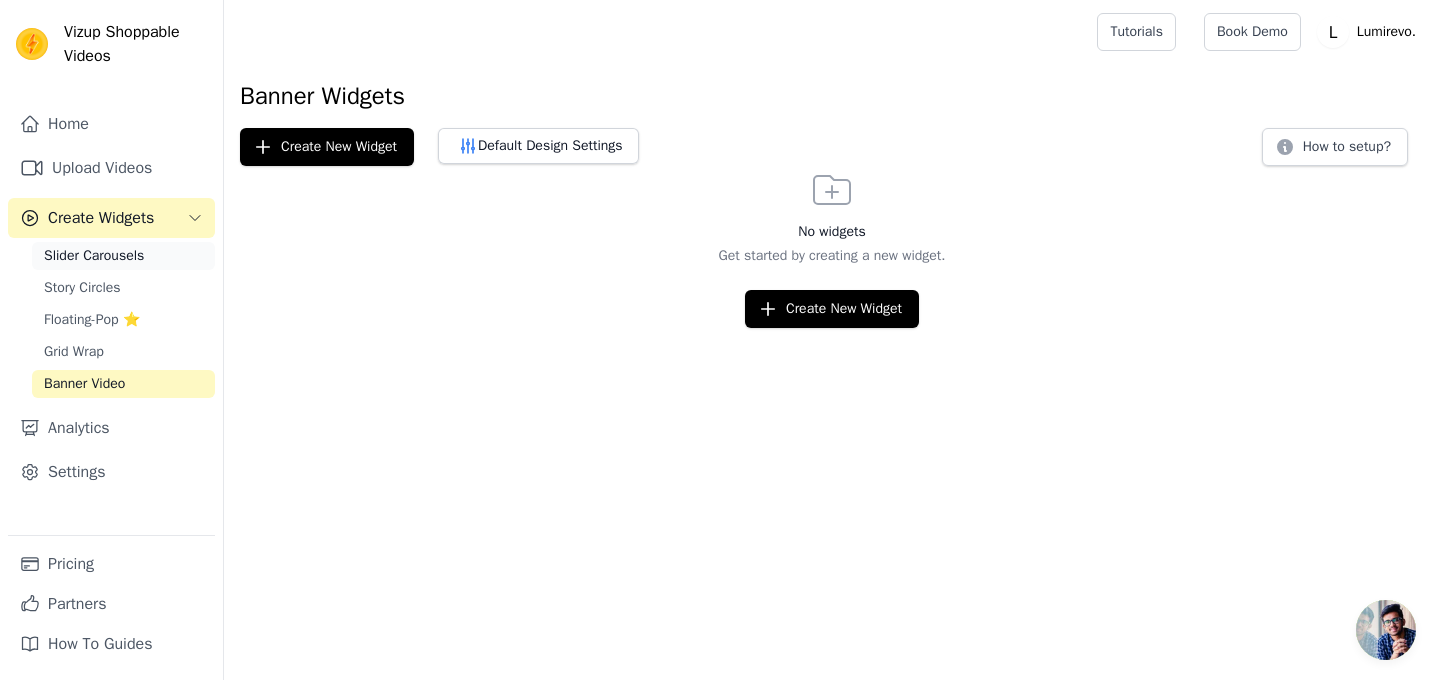 click on "Slider Carousels" at bounding box center [94, 256] 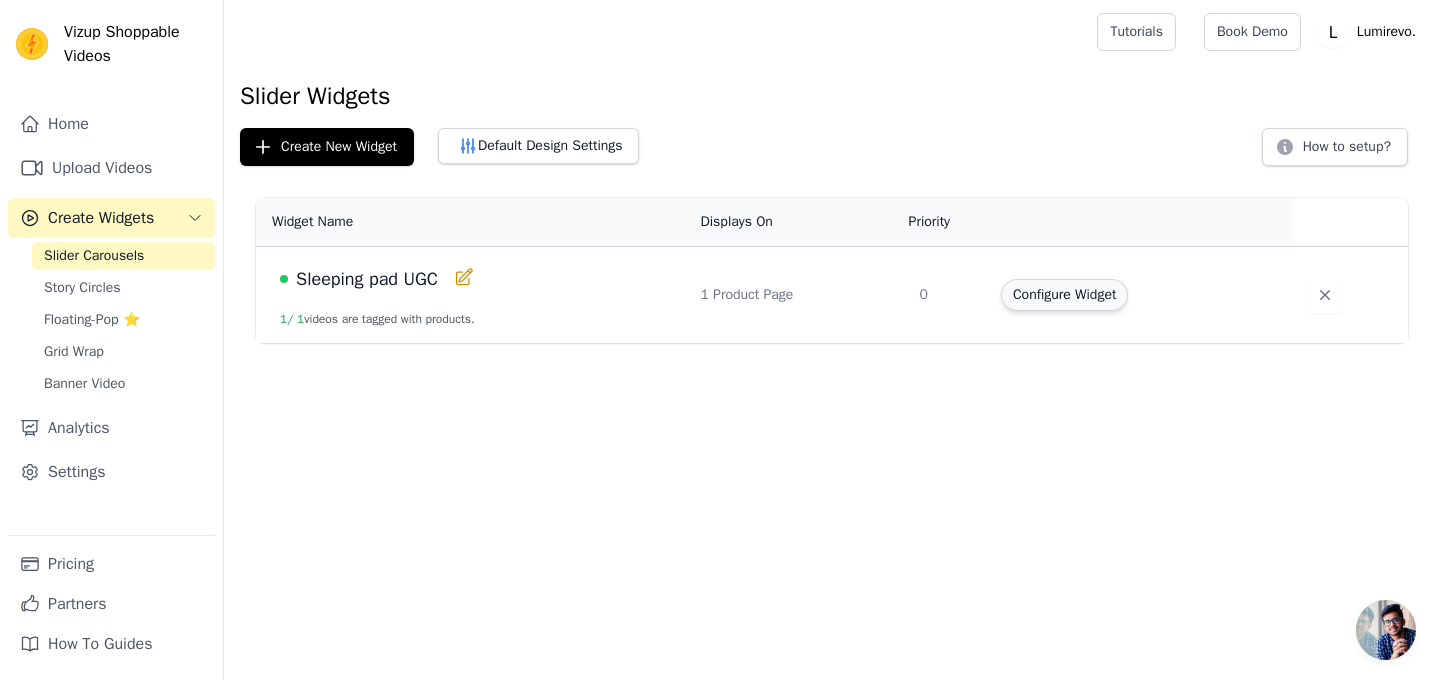 click on "Configure Widget" at bounding box center (1064, 295) 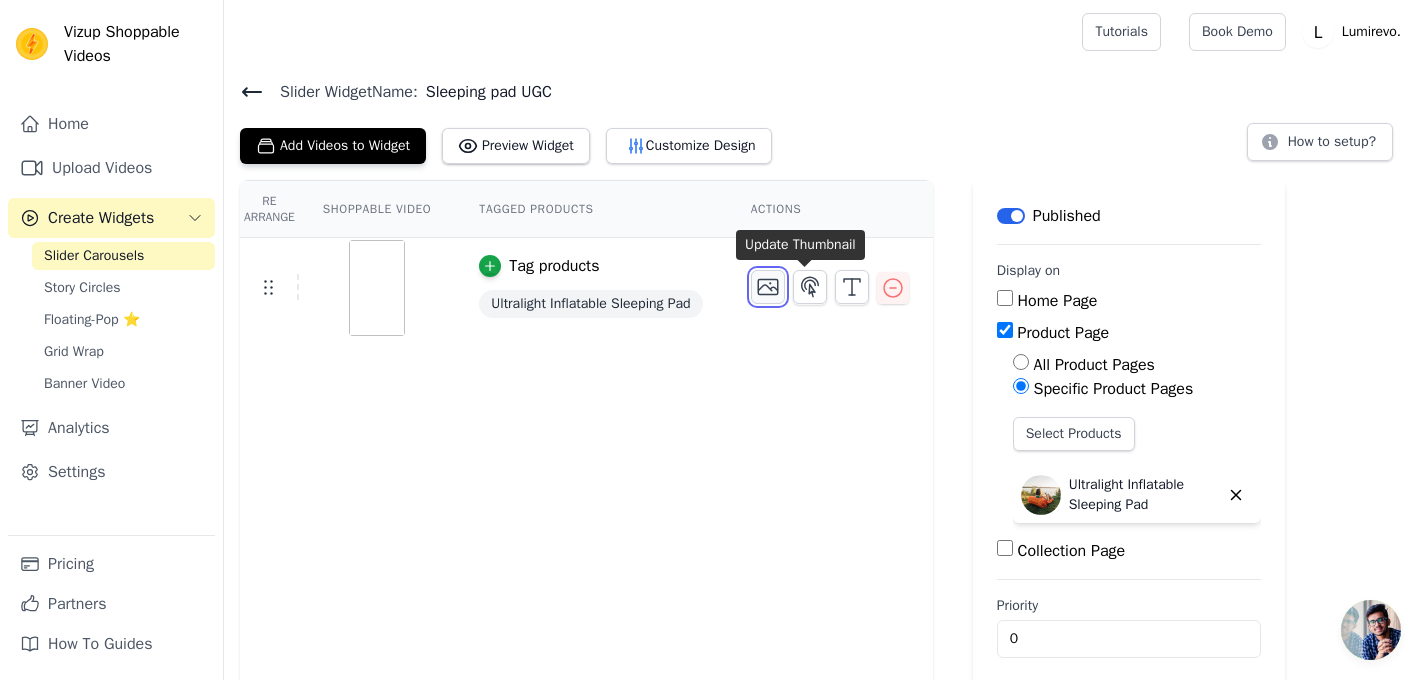 click 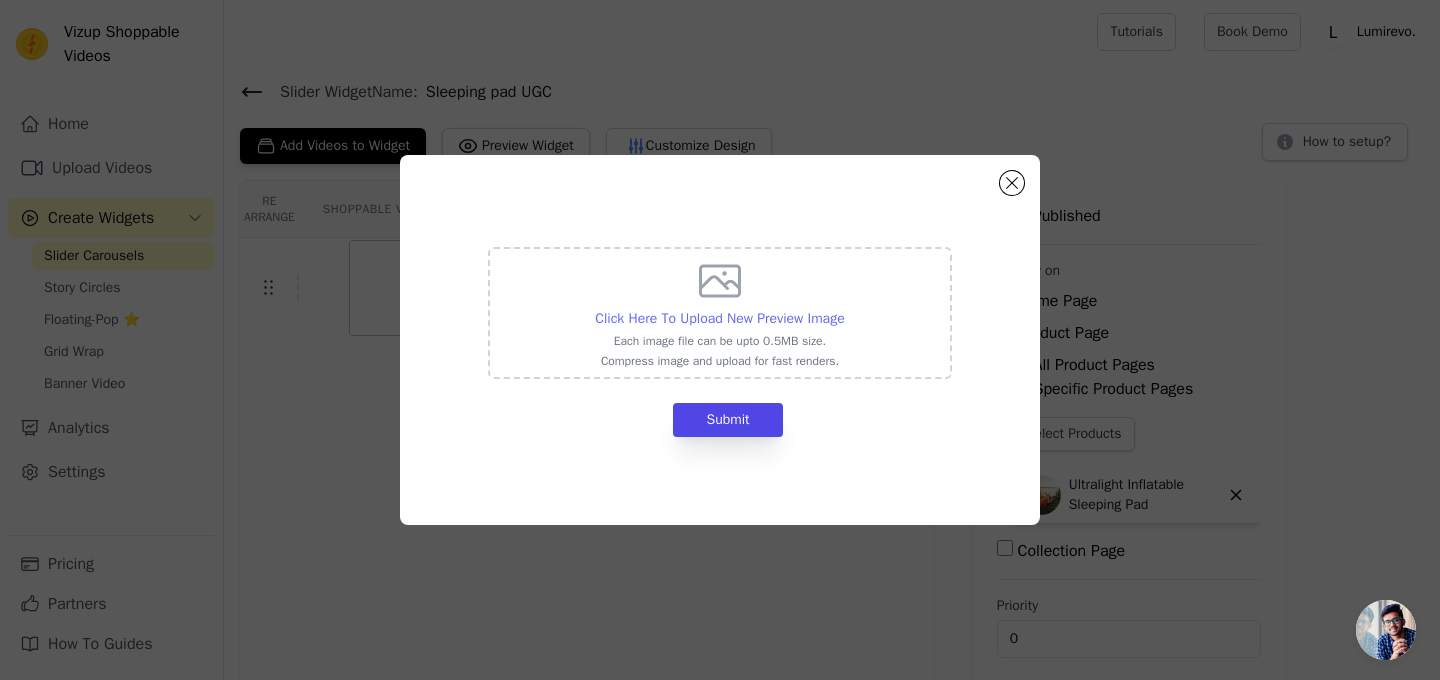 click on "Click Here To Upload New Preview Image" at bounding box center (719, 318) 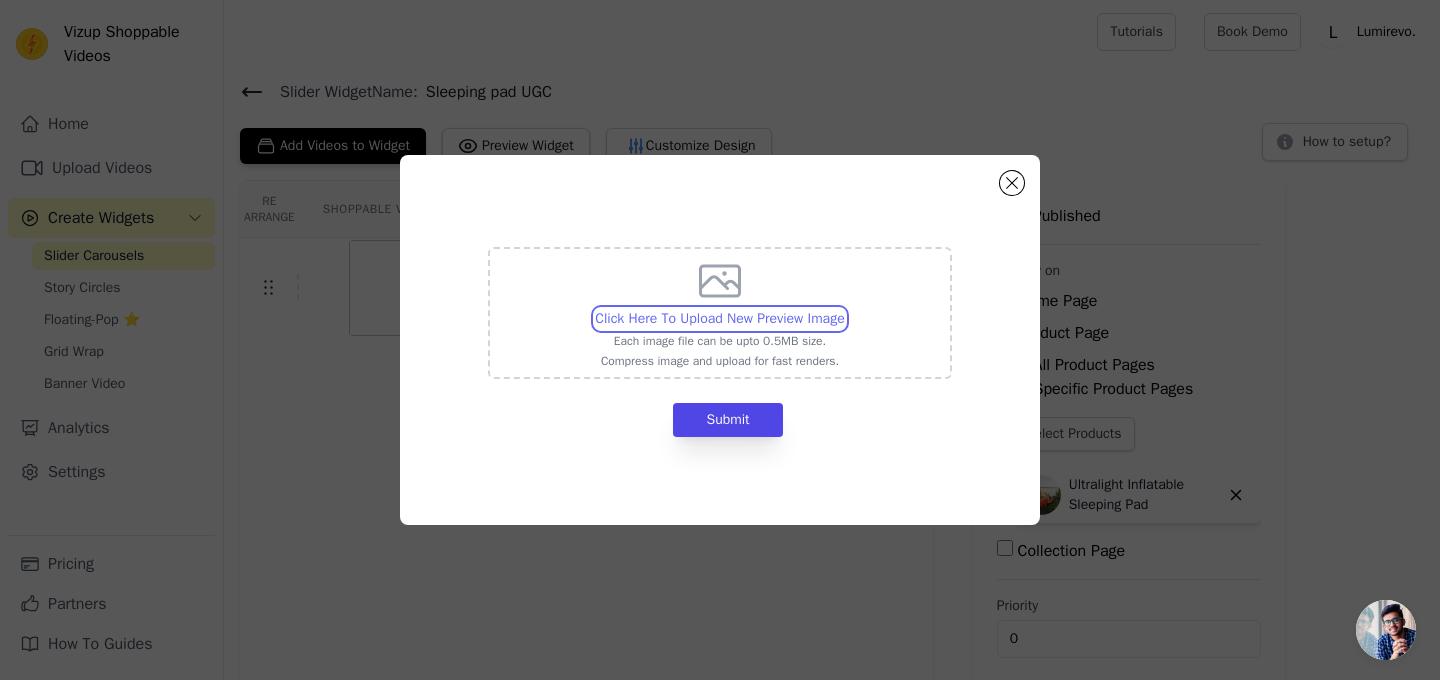 click on "Click Here To Upload New Preview Image     Each image file can be upto 0.5MB size.   Compress image and upload for fast renders." at bounding box center [844, 308] 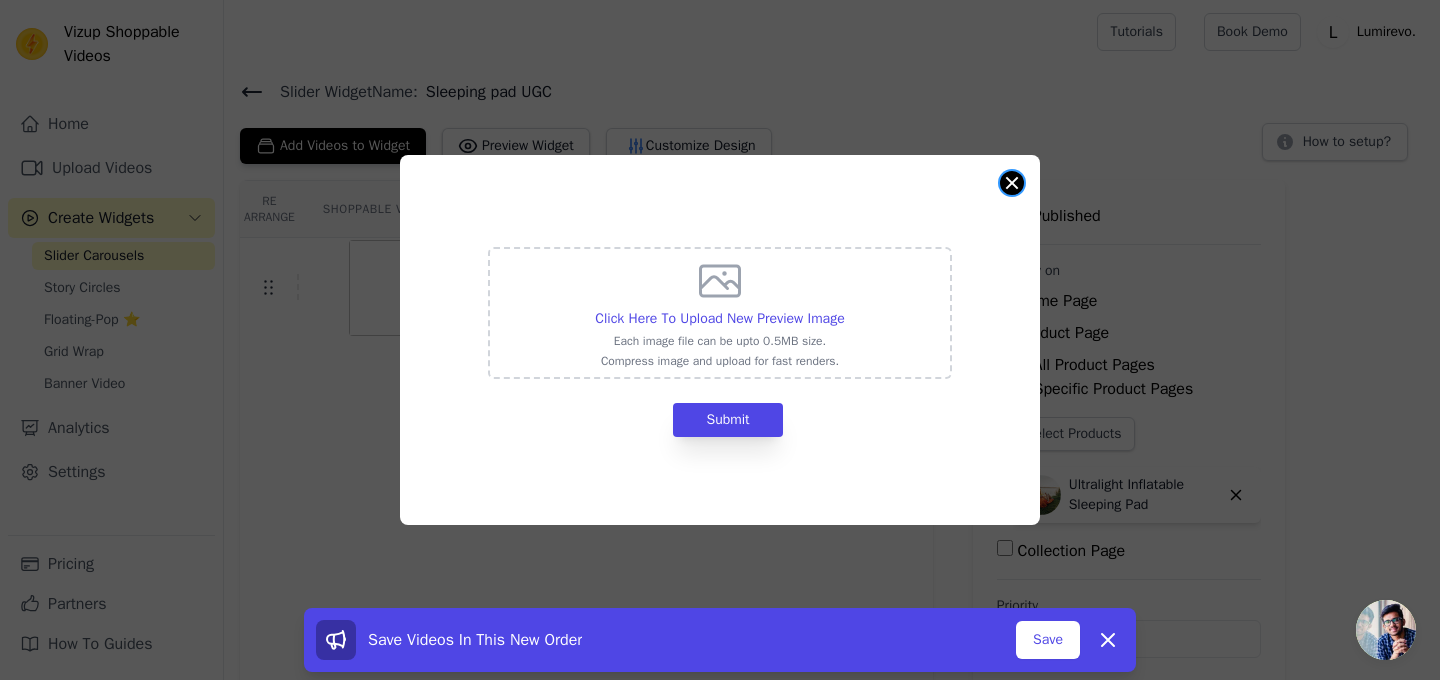 click at bounding box center [1012, 183] 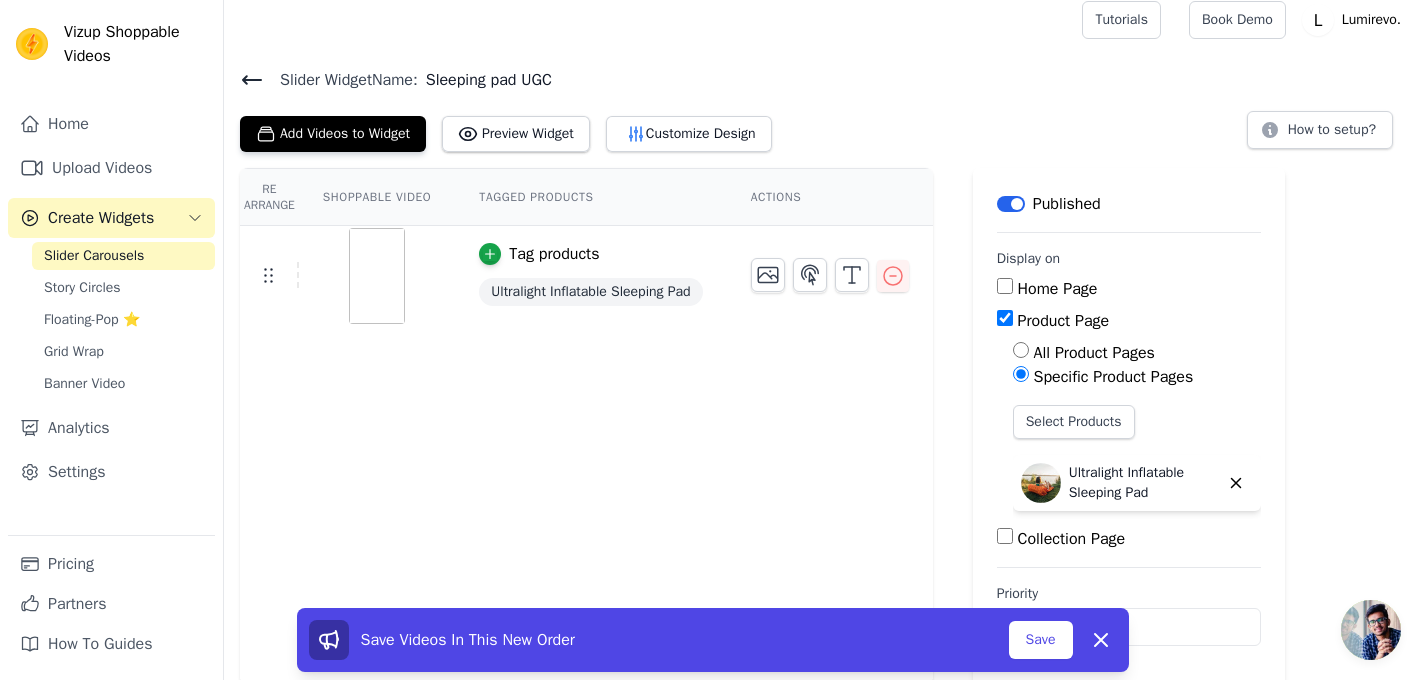 scroll, scrollTop: 18, scrollLeft: 0, axis: vertical 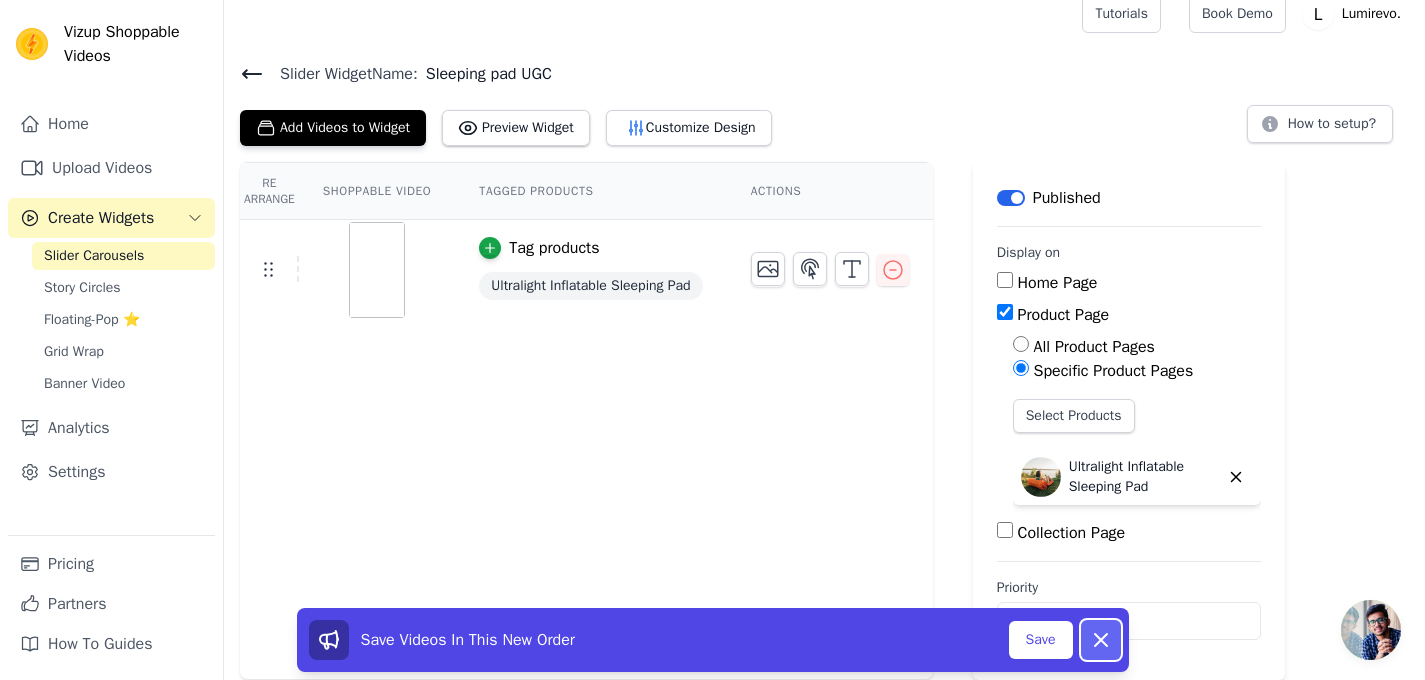 click 